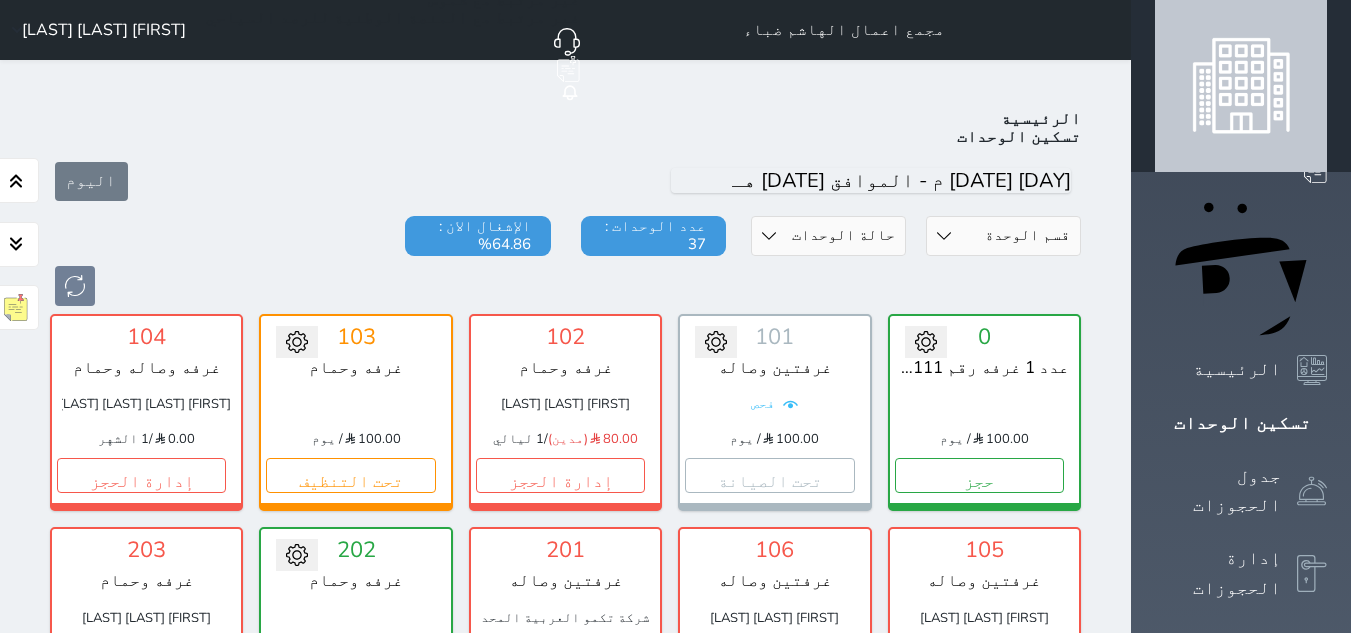 click on "404" at bounding box center [565, 1191] 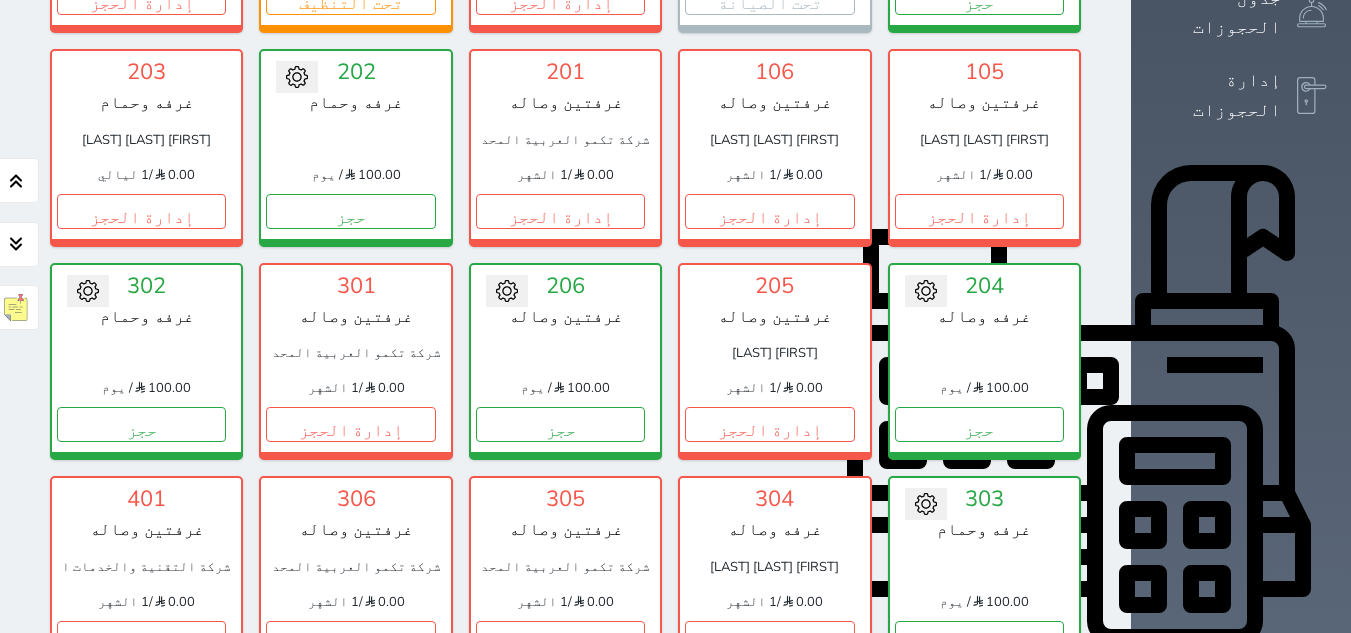 scroll, scrollTop: 478, scrollLeft: 0, axis: vertical 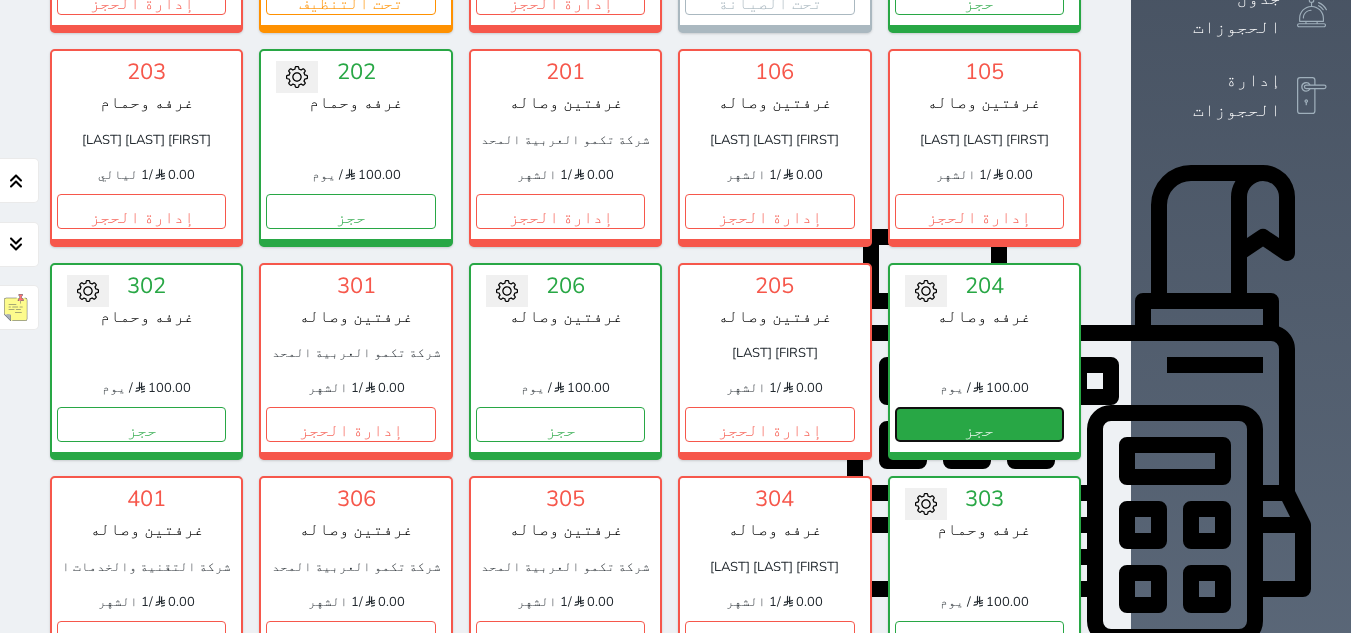 click on "حجز" at bounding box center [979, 424] 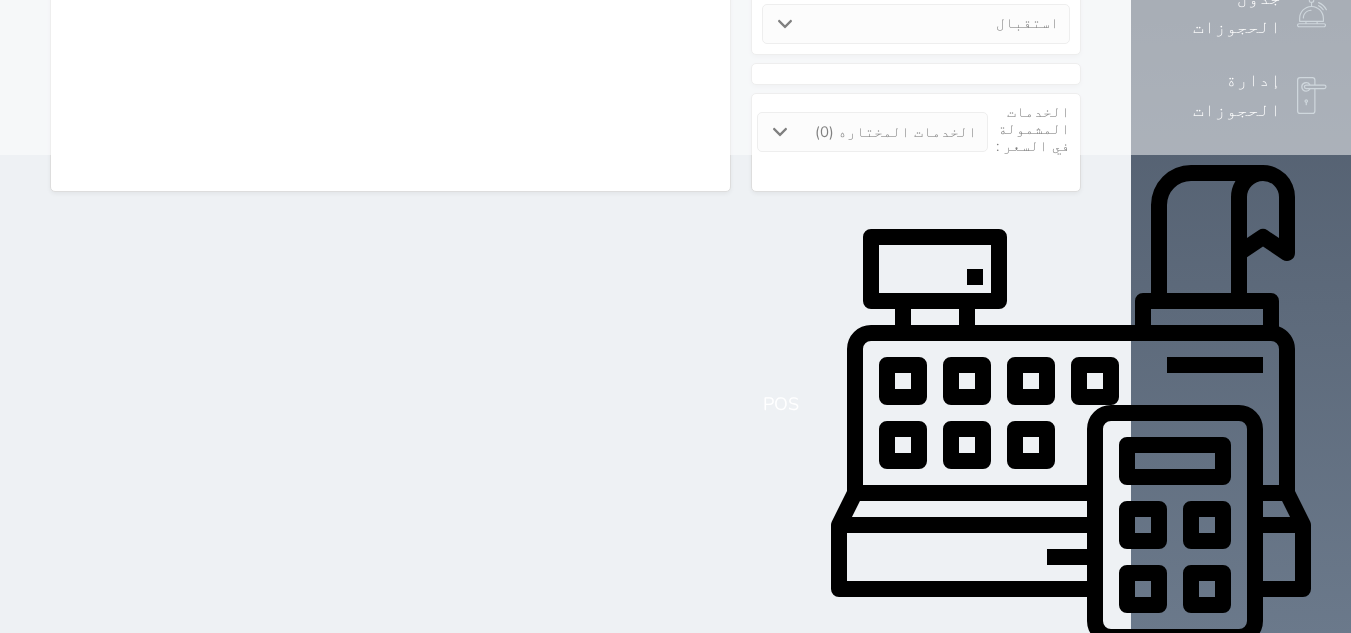 scroll, scrollTop: 0, scrollLeft: 0, axis: both 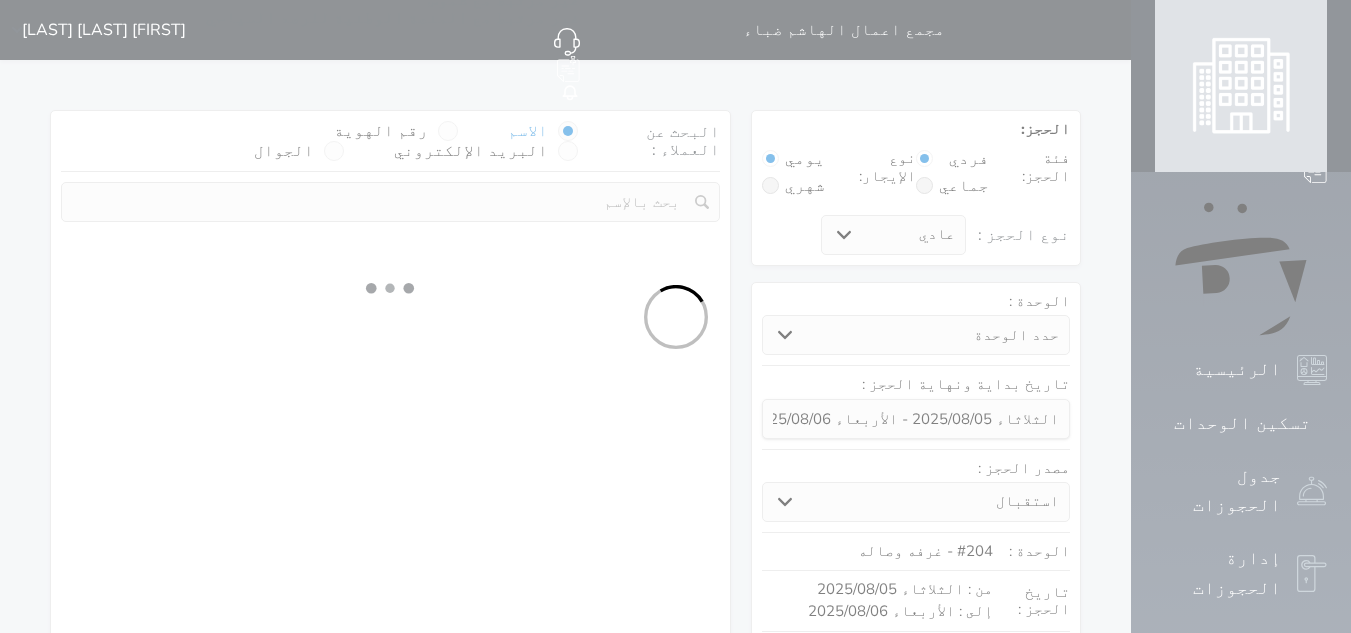 select on "[NUMBER]" 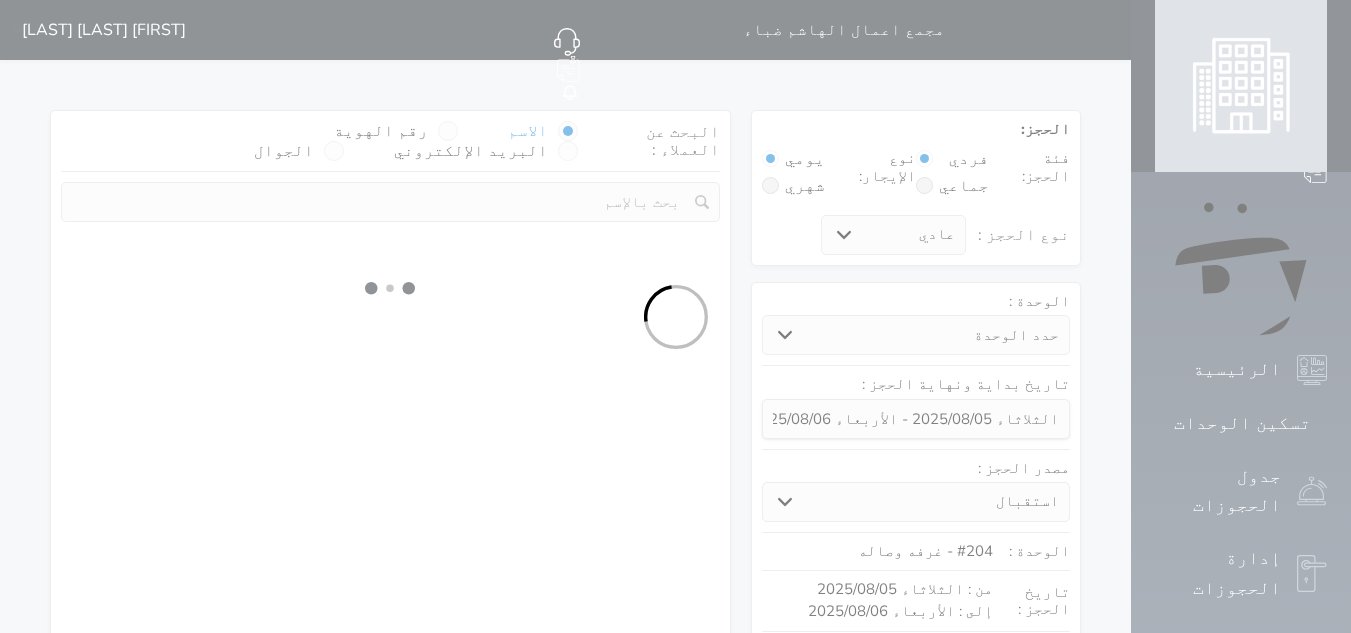 select on "1" 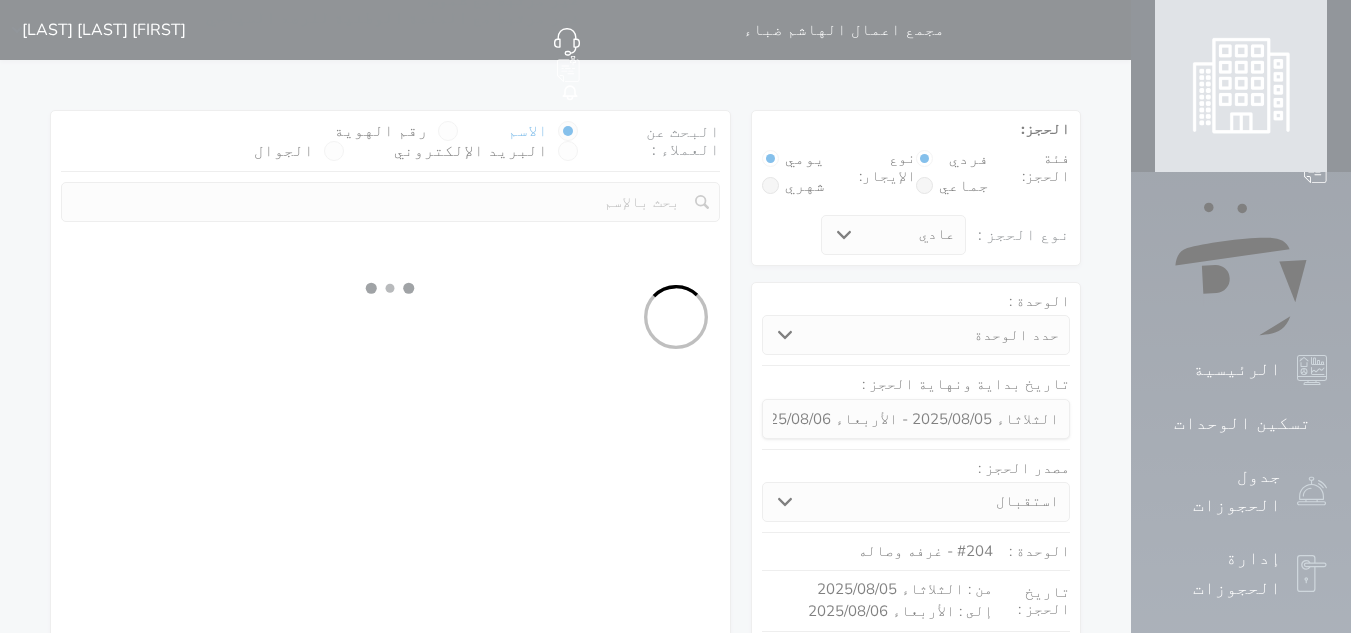 select on "113" 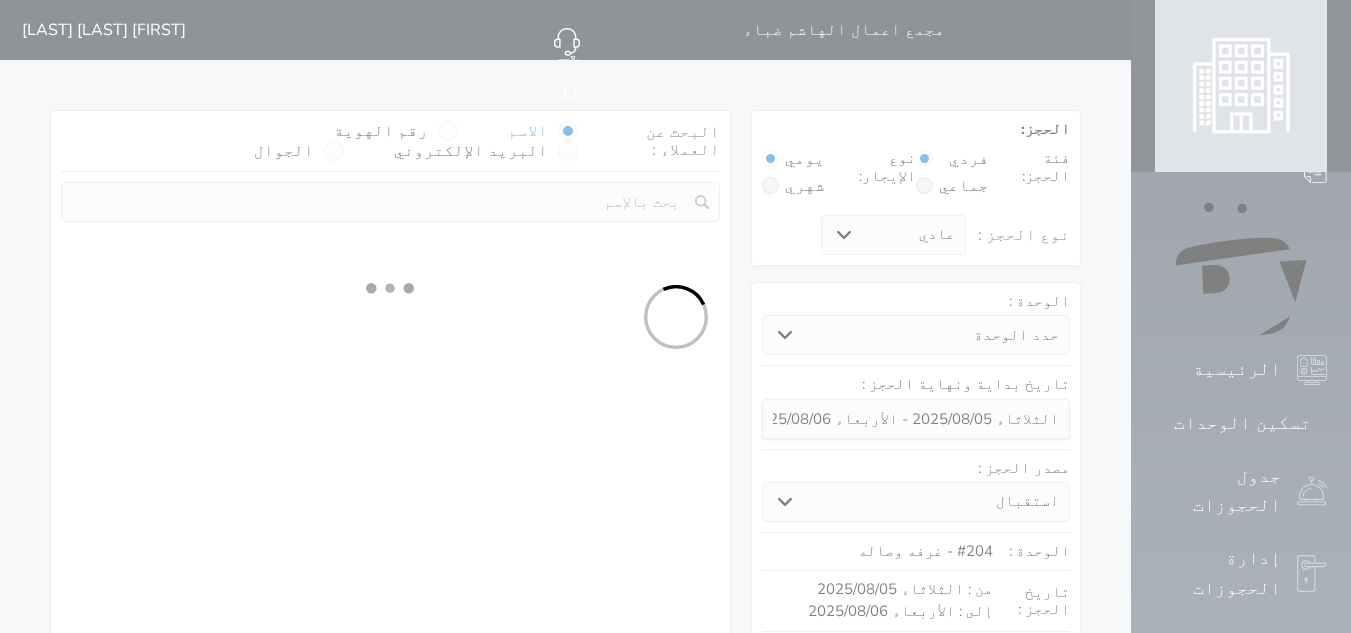select on "1" 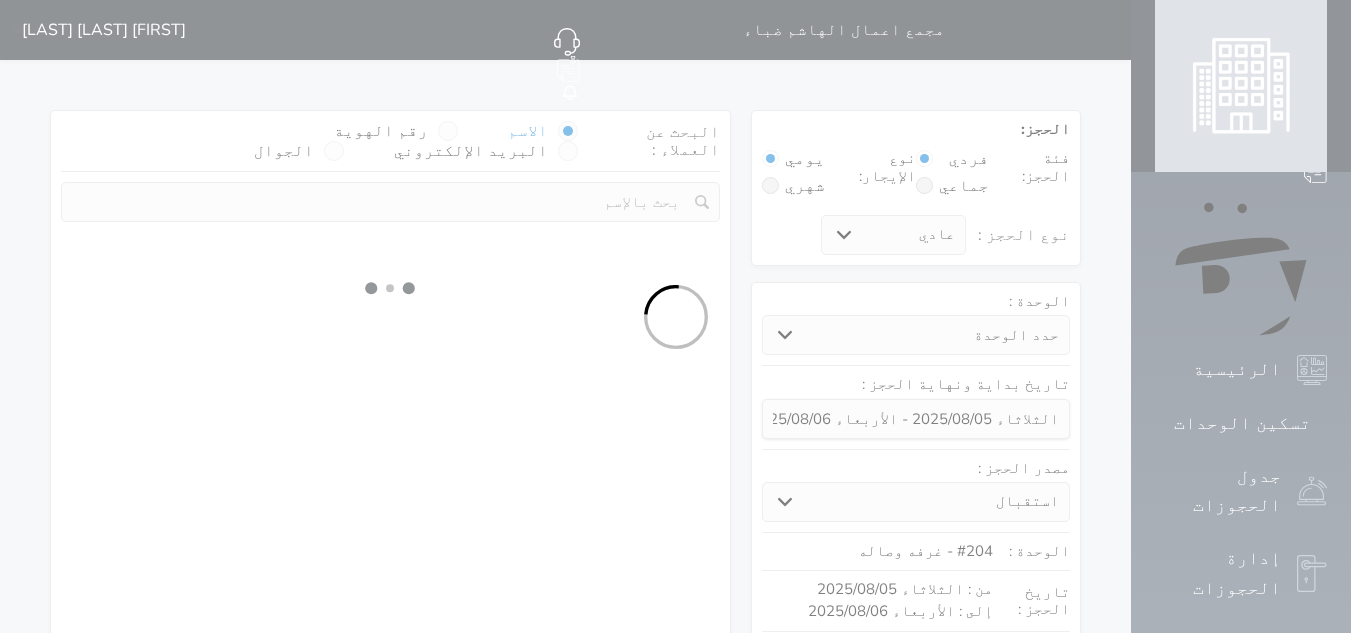 select 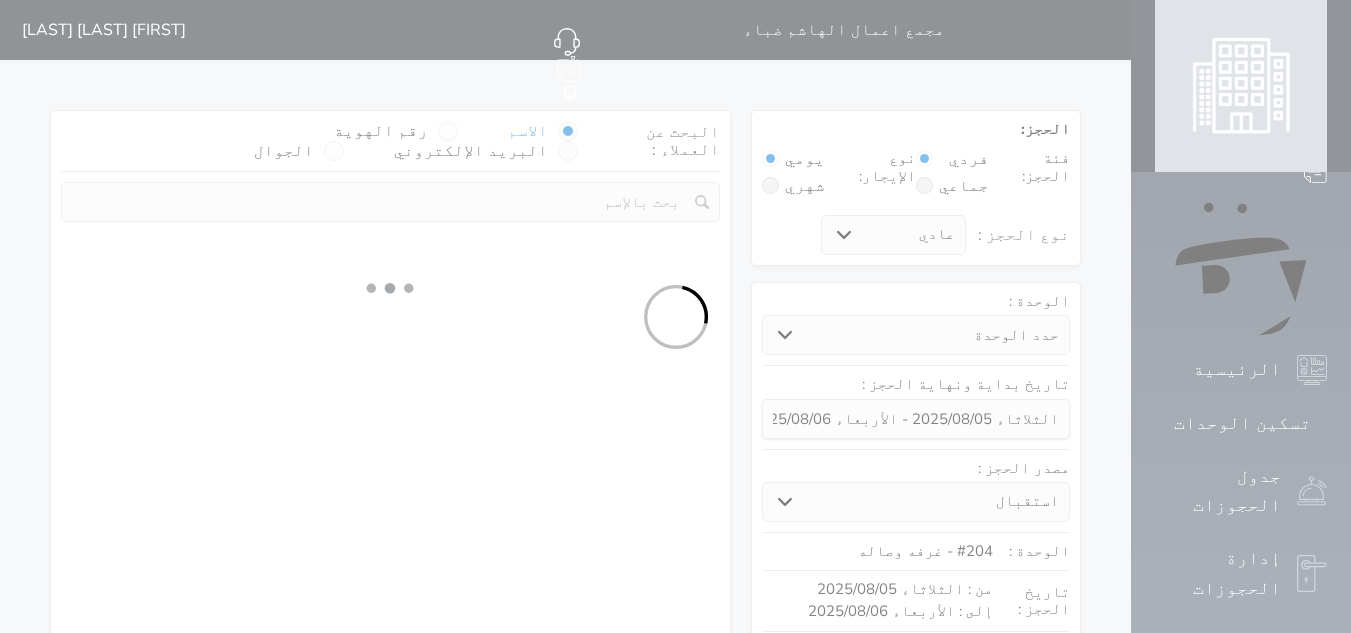select on "7" 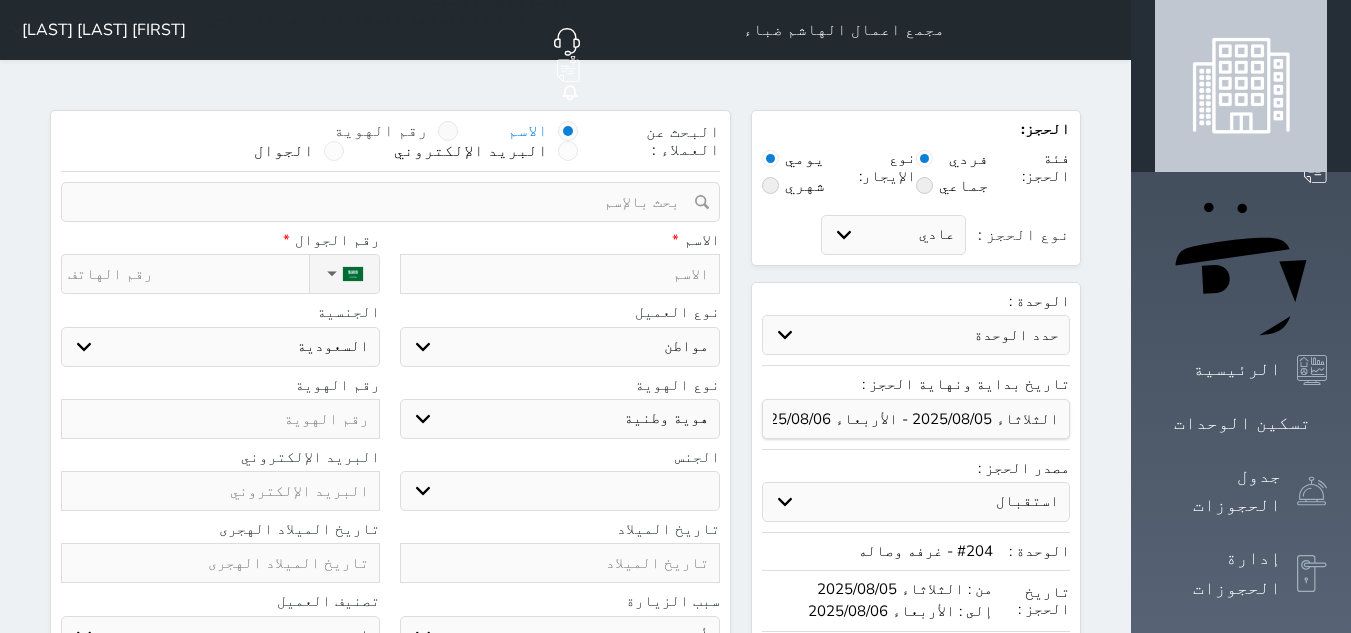 click at bounding box center (448, 131) 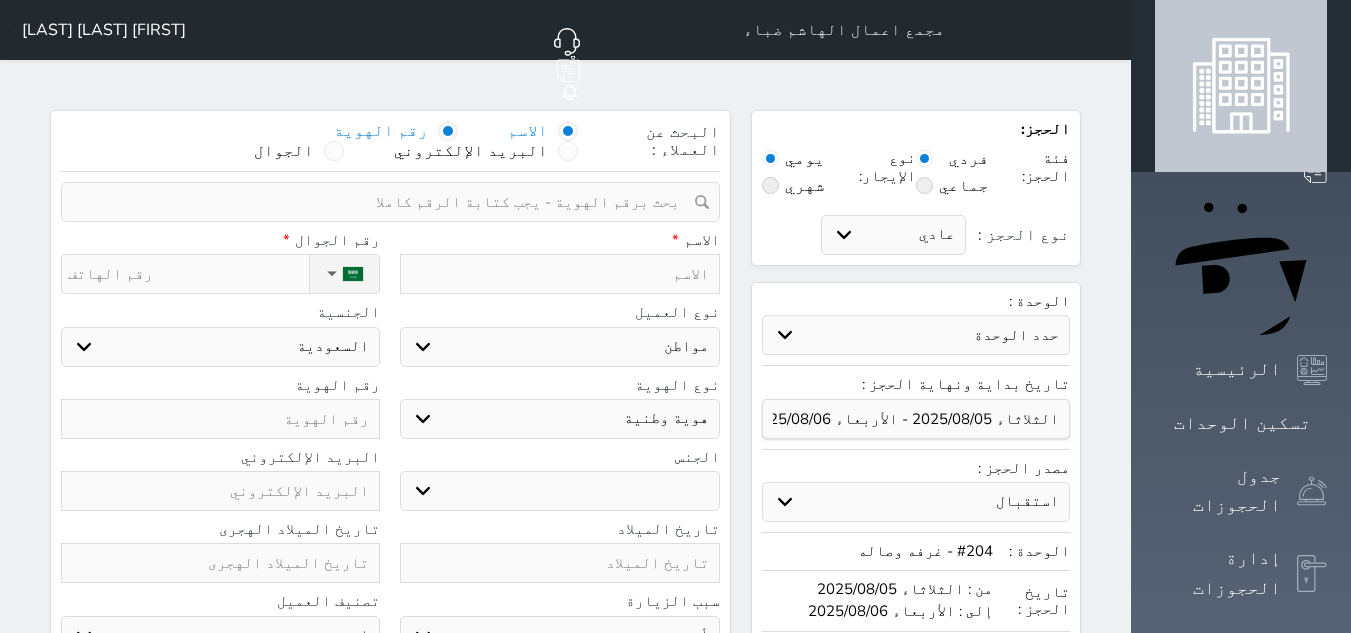 select 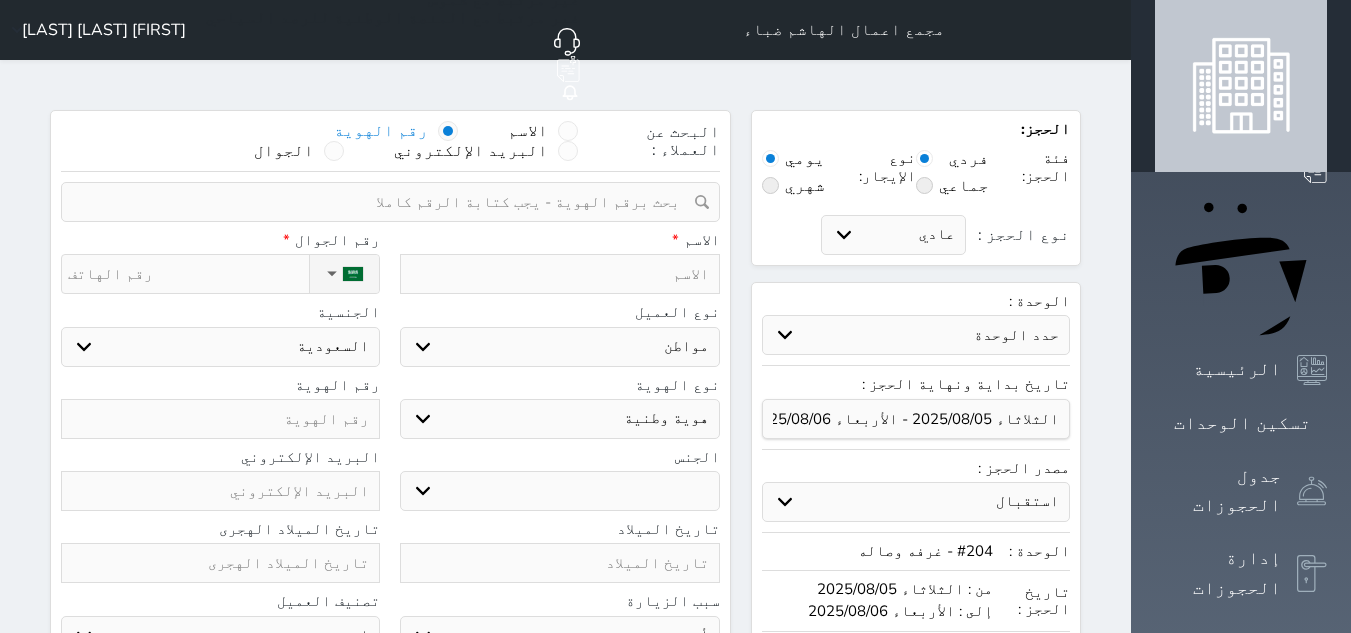 click at bounding box center (383, 202) 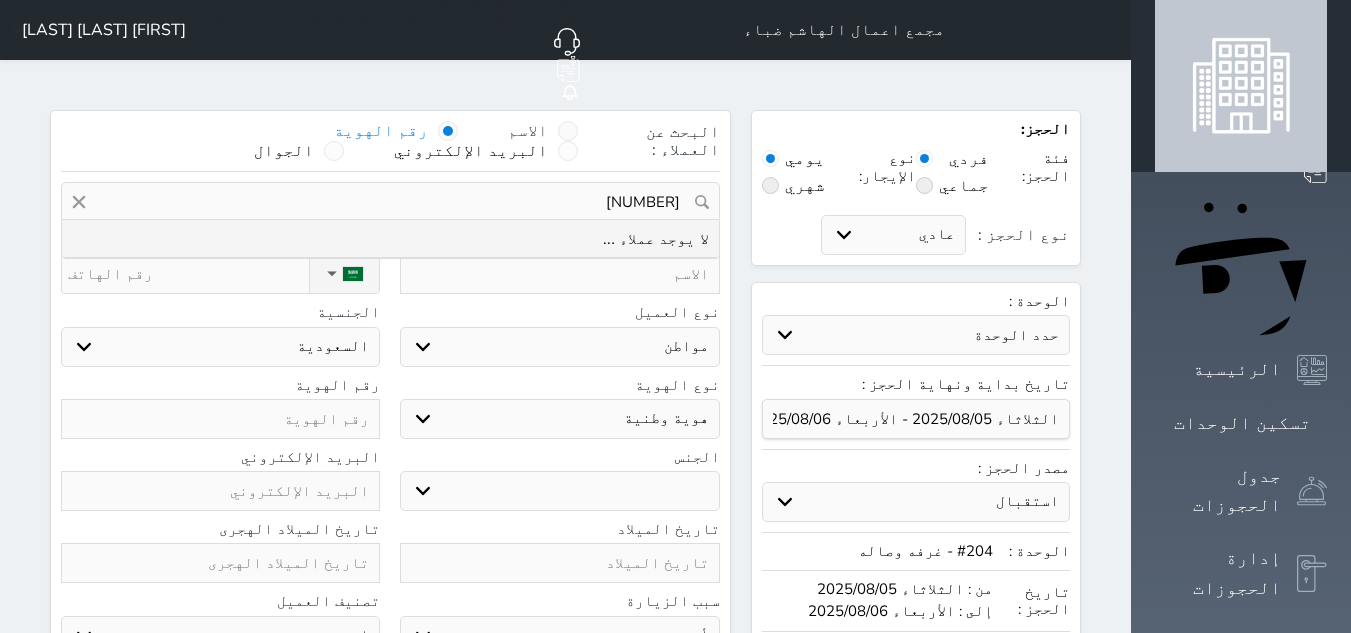 type on "[NUMBER]" 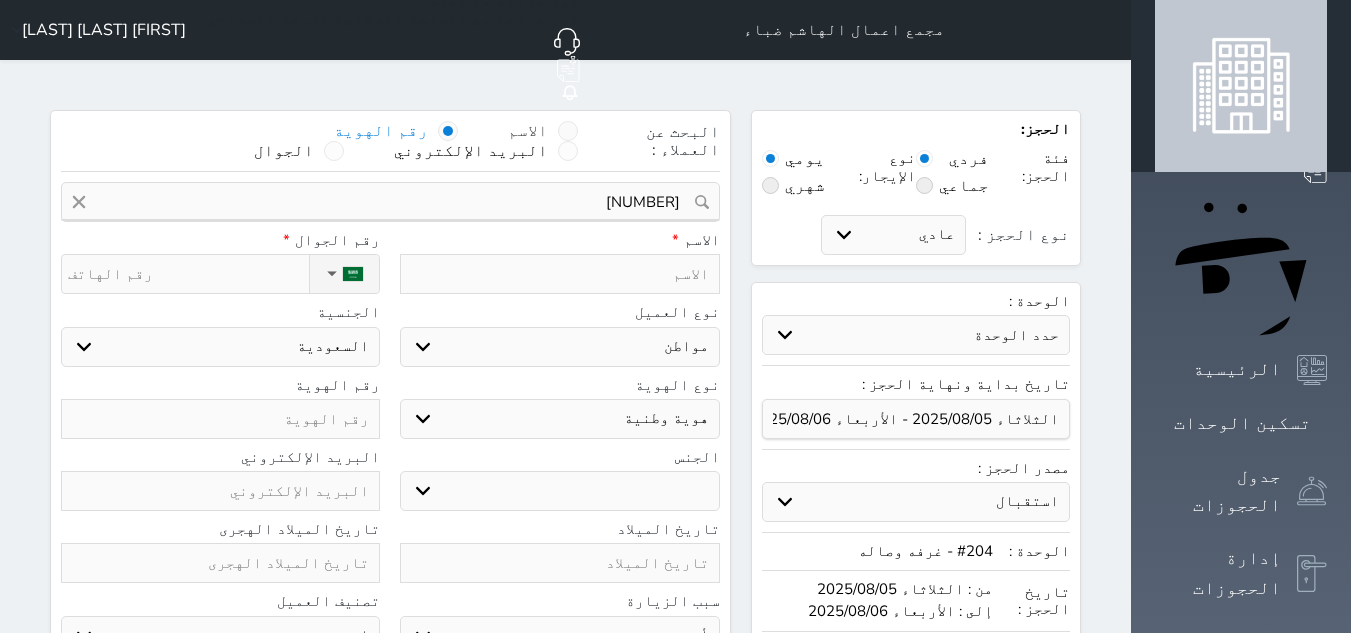 click at bounding box center [568, 131] 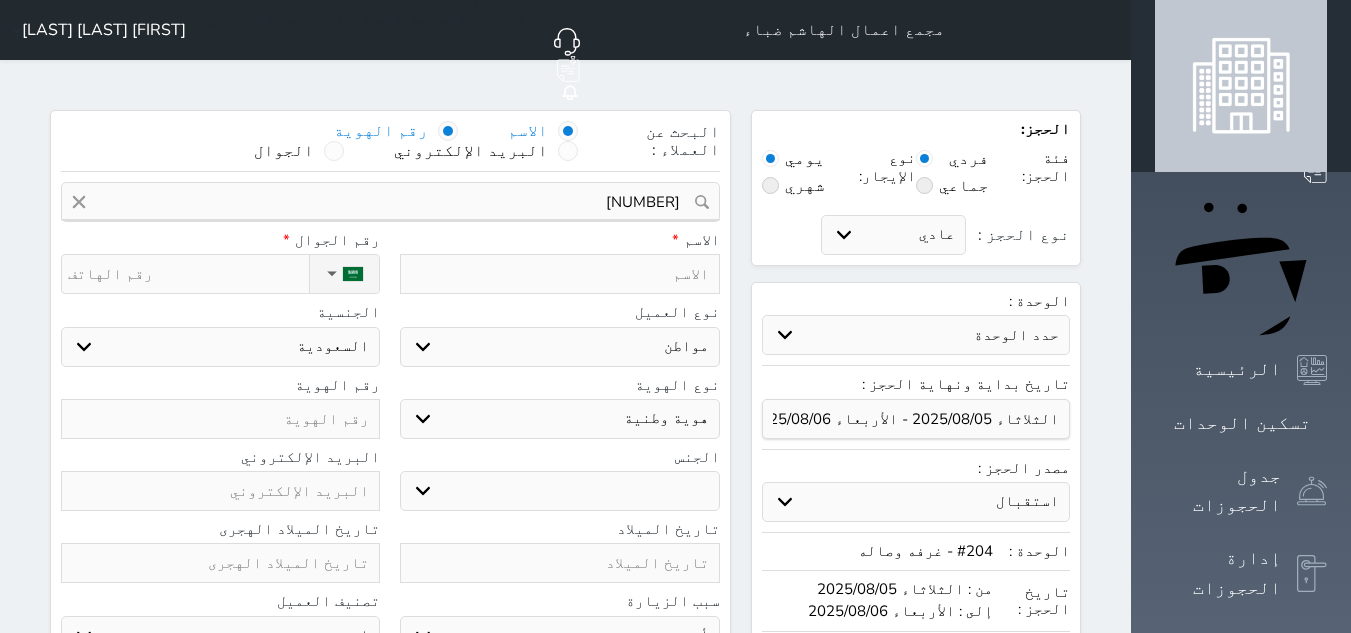 type 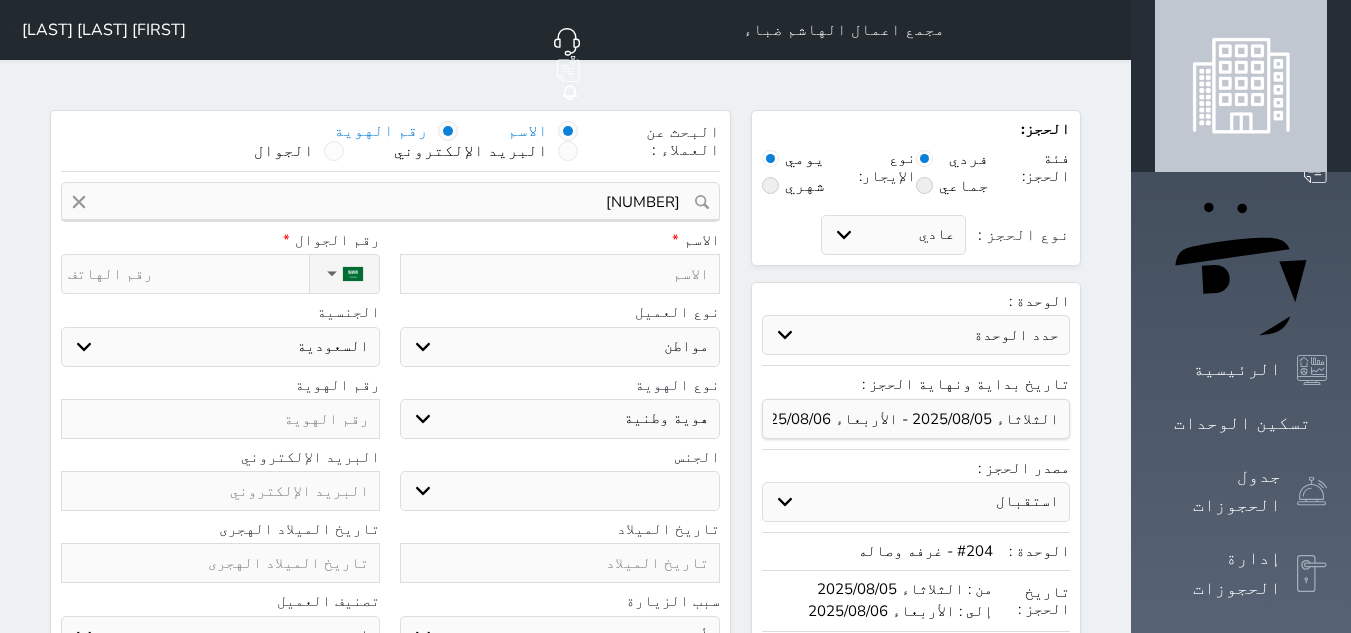 select 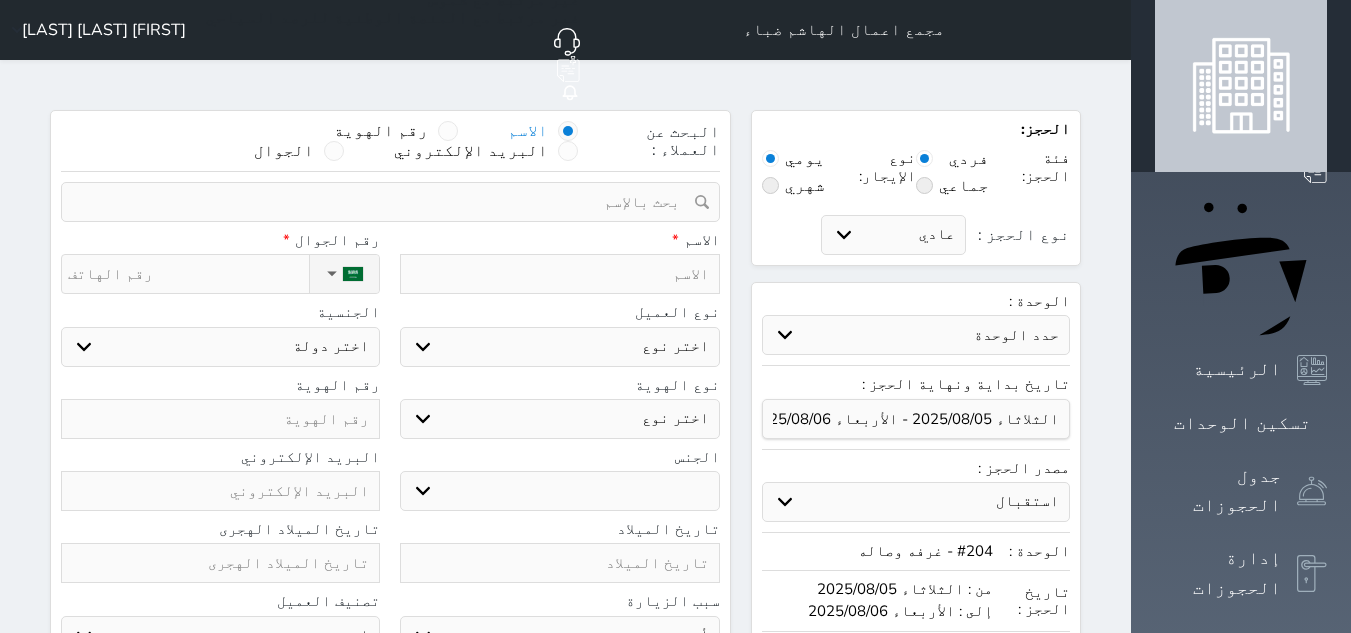 click at bounding box center [559, 274] 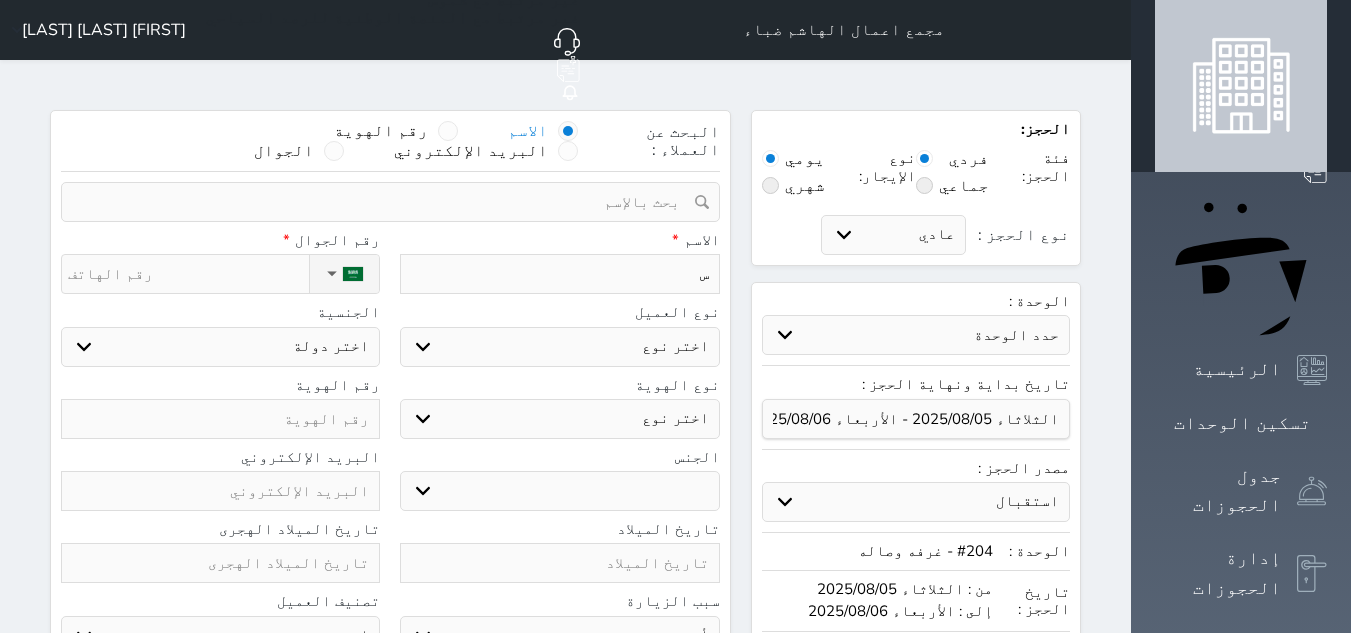 type on "سا" 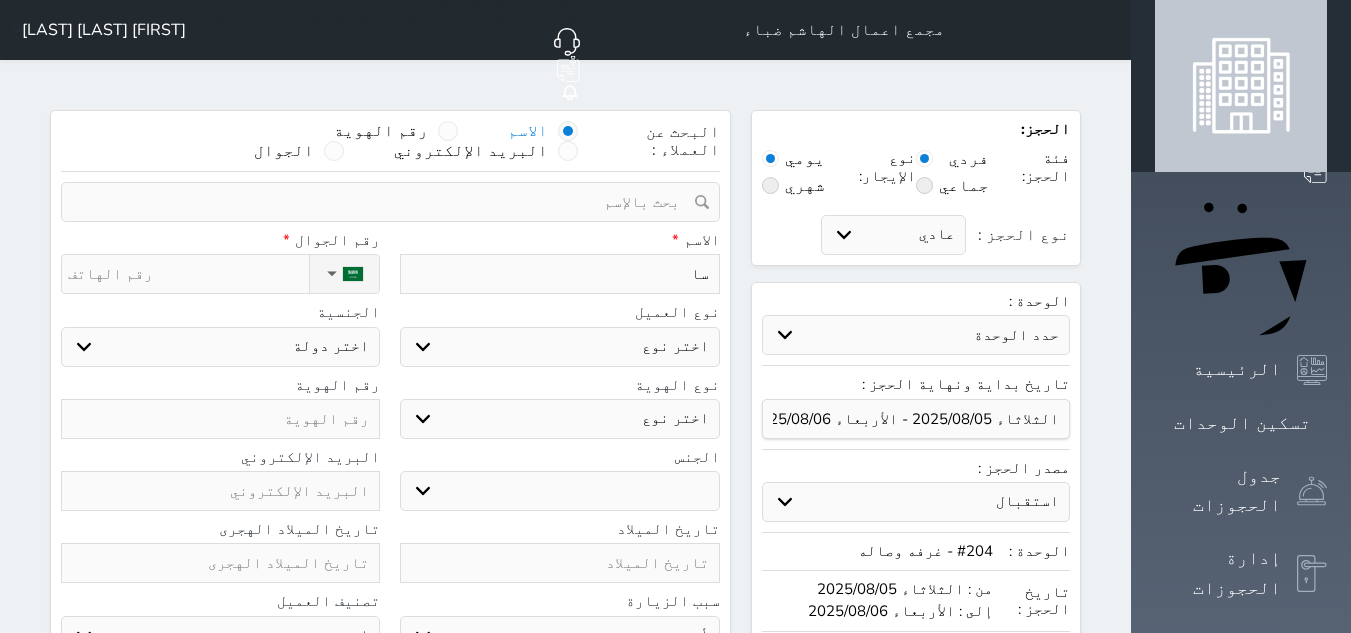 type on "سال" 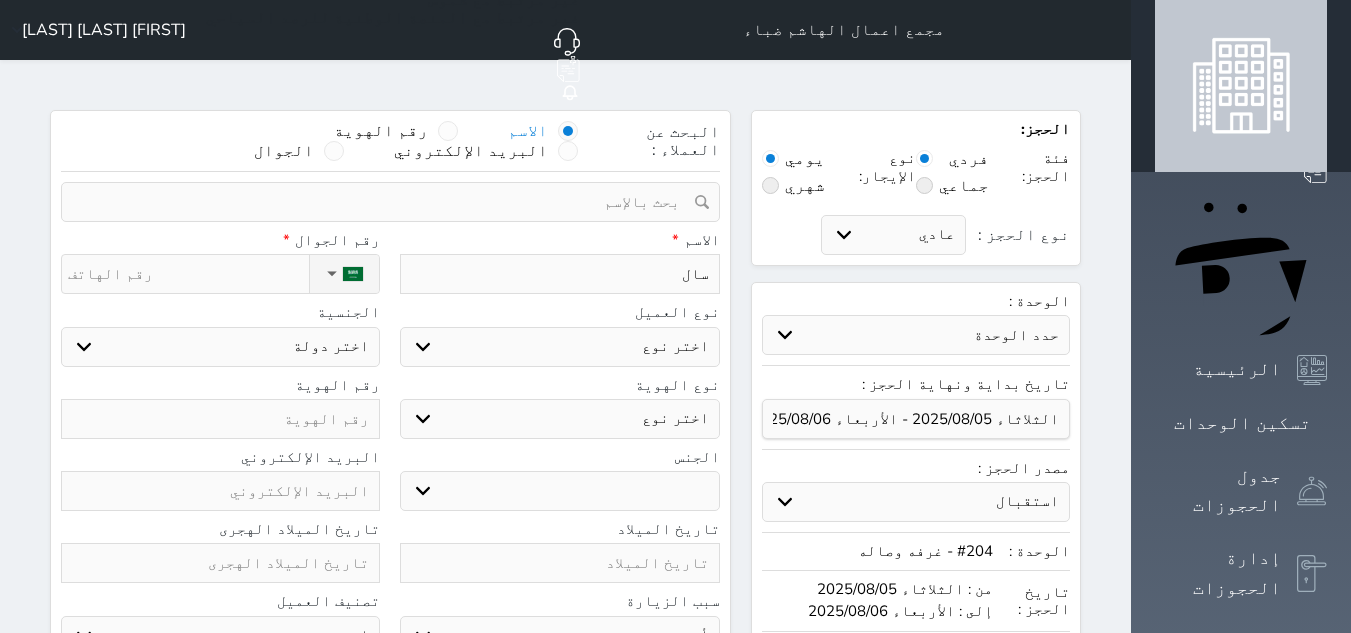 type on "سالم" 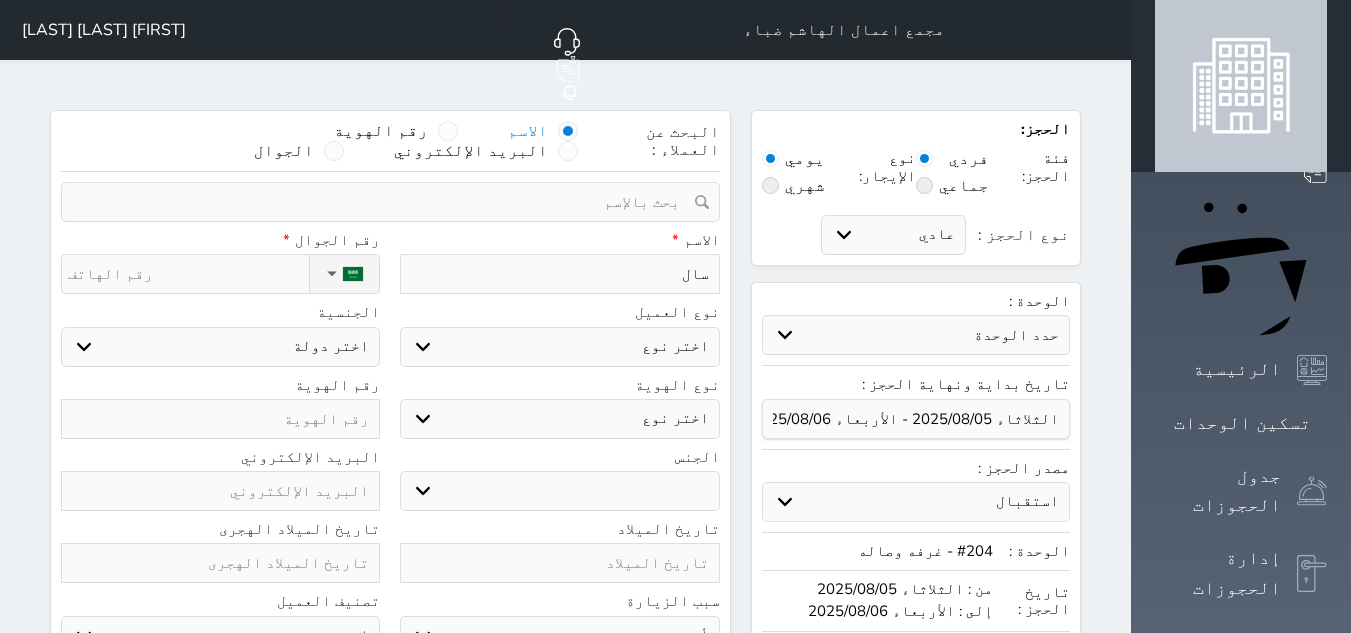 select 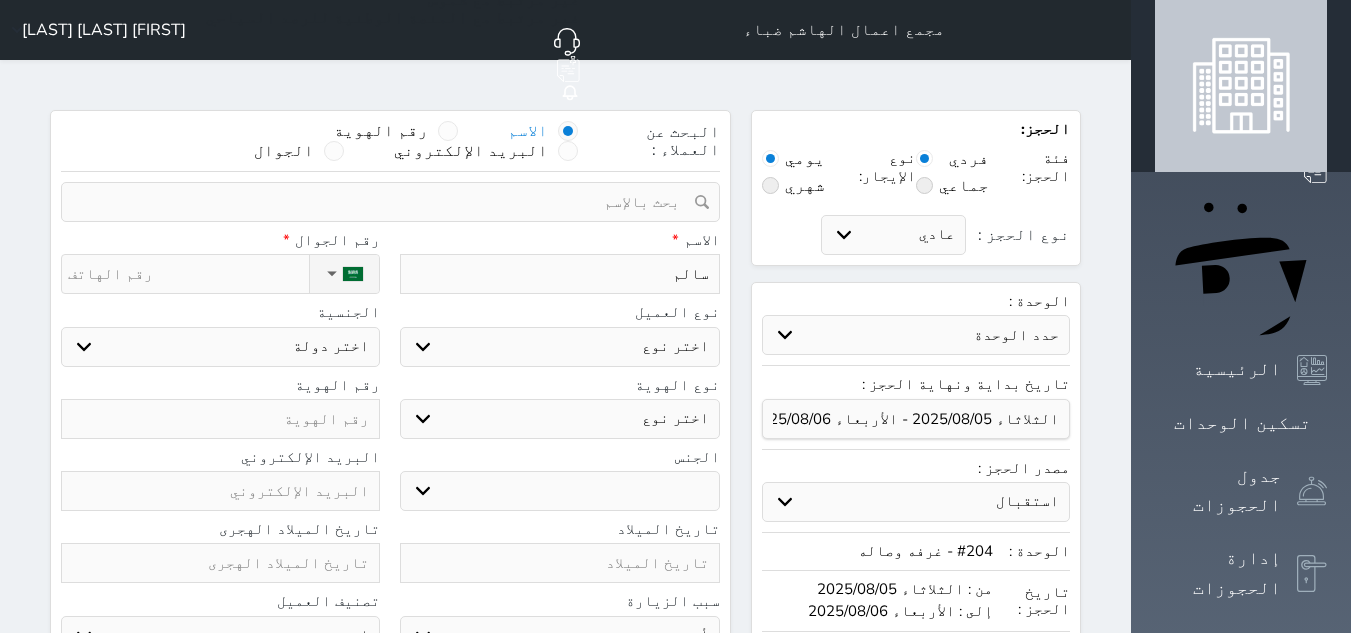 type on "سالم" 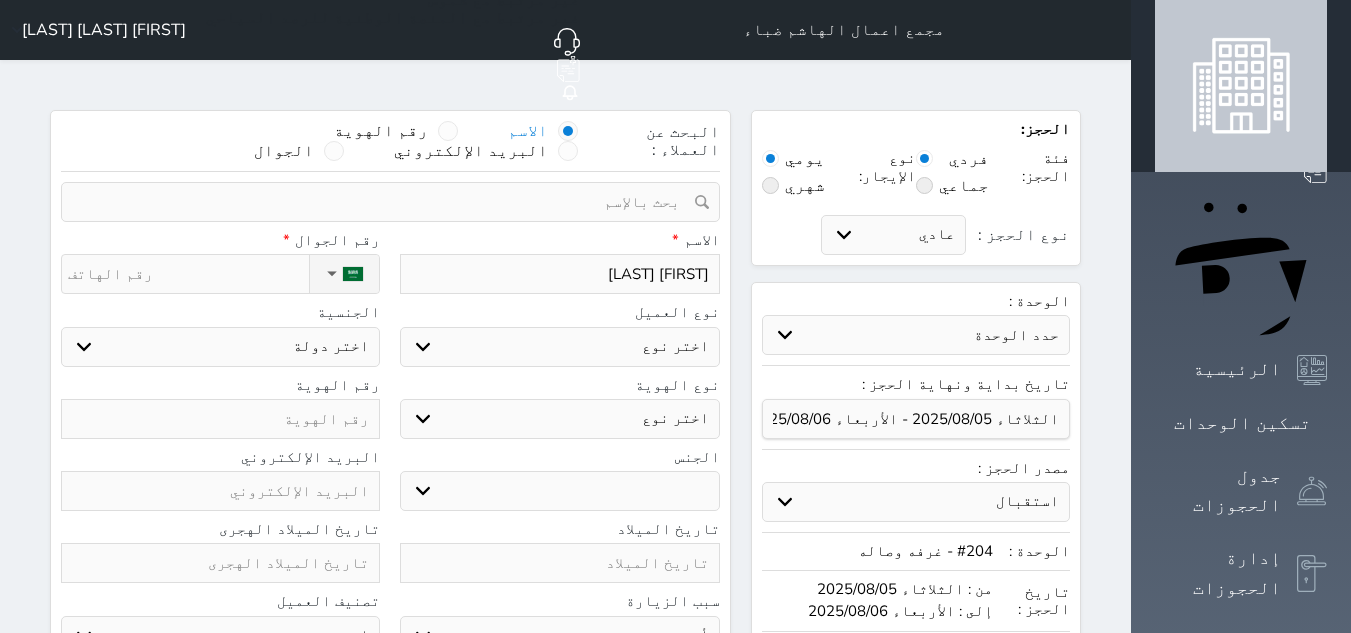 type on "[FIRST] [LAST]" 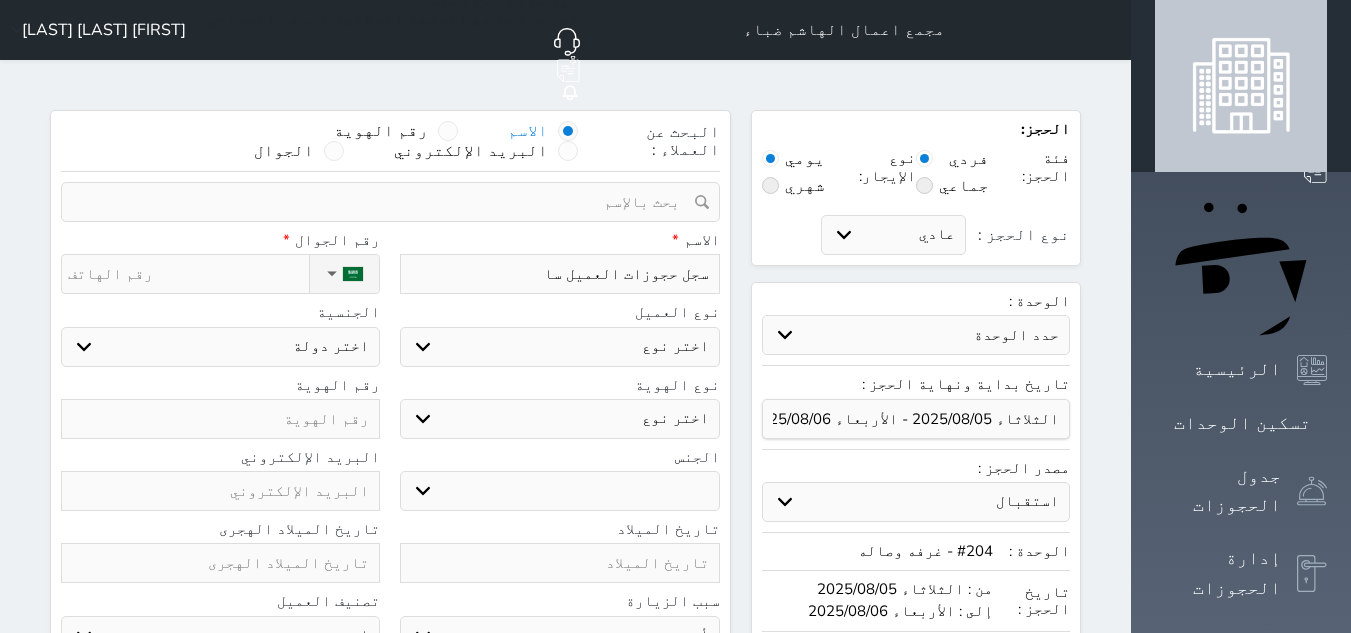 select 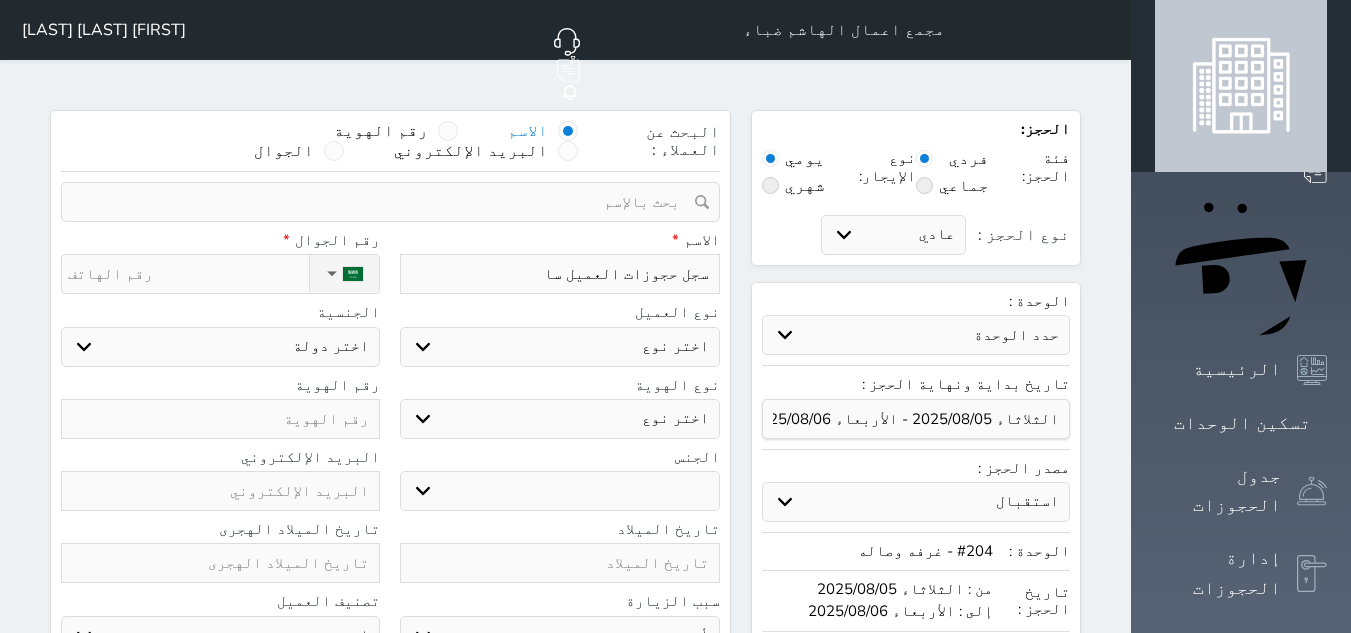 type on "[FIRST] [LAST]" 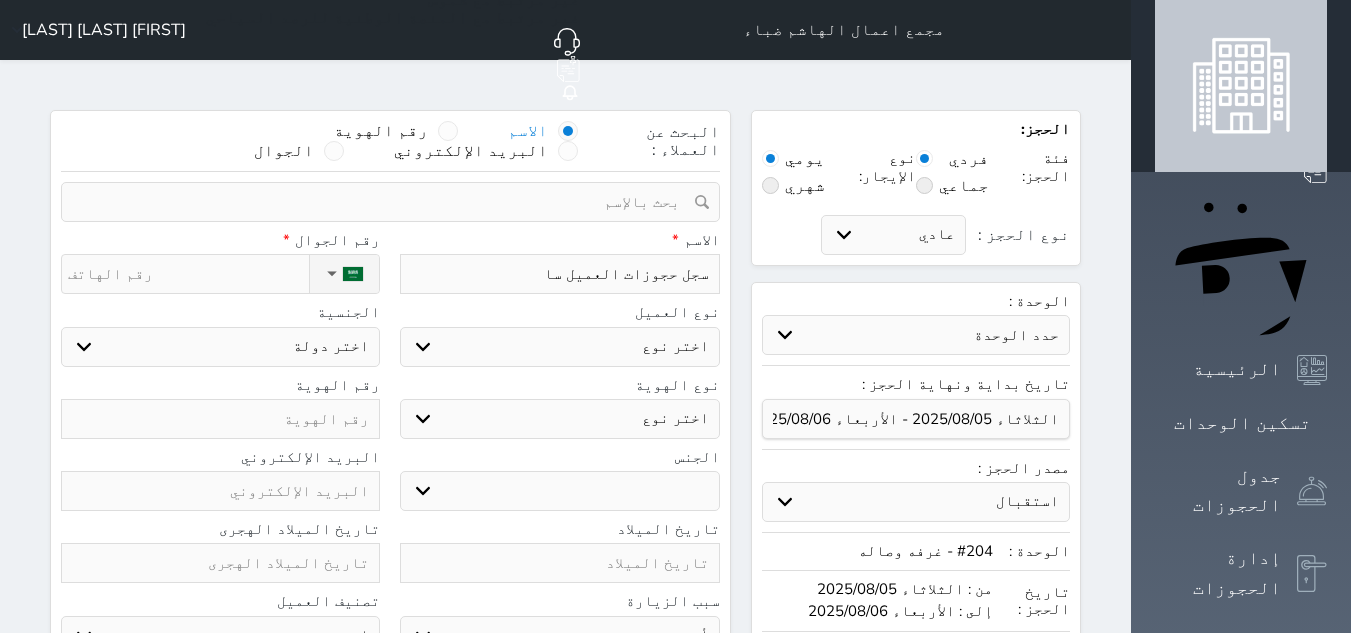 select 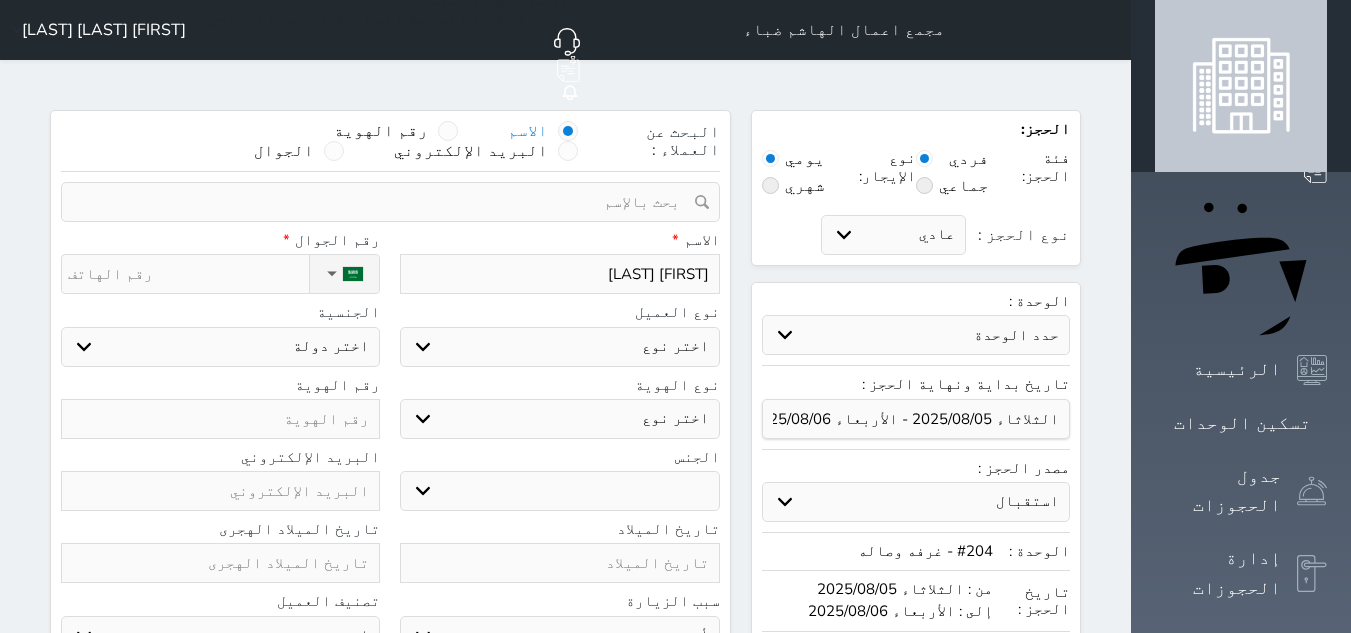 type on "[FIRST] [LAST]" 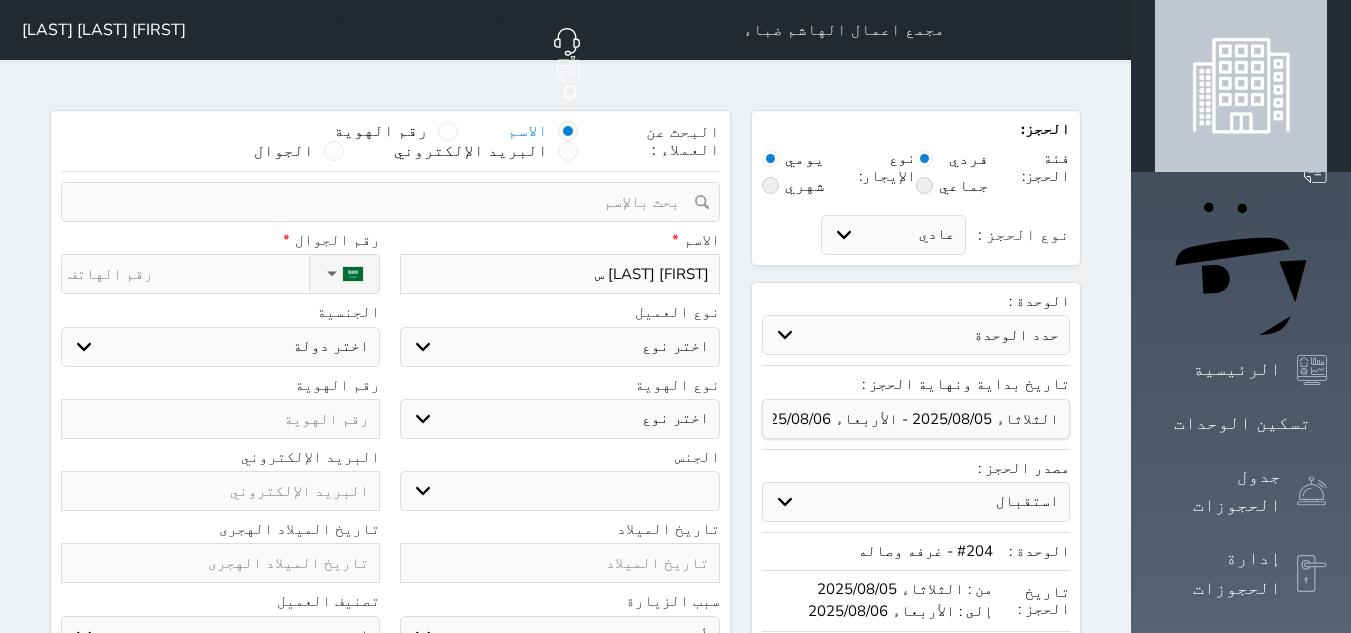 type on "[FIRST] [LAST]" 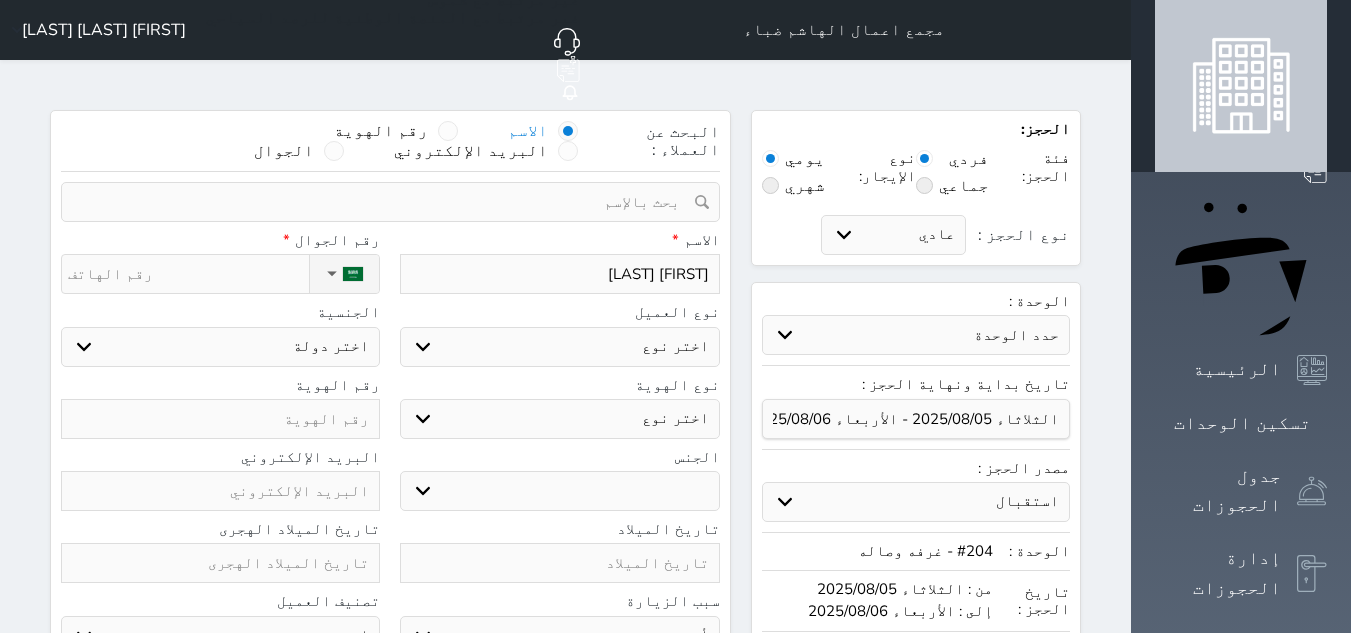 type on "[FIRST] [LAST] ا" 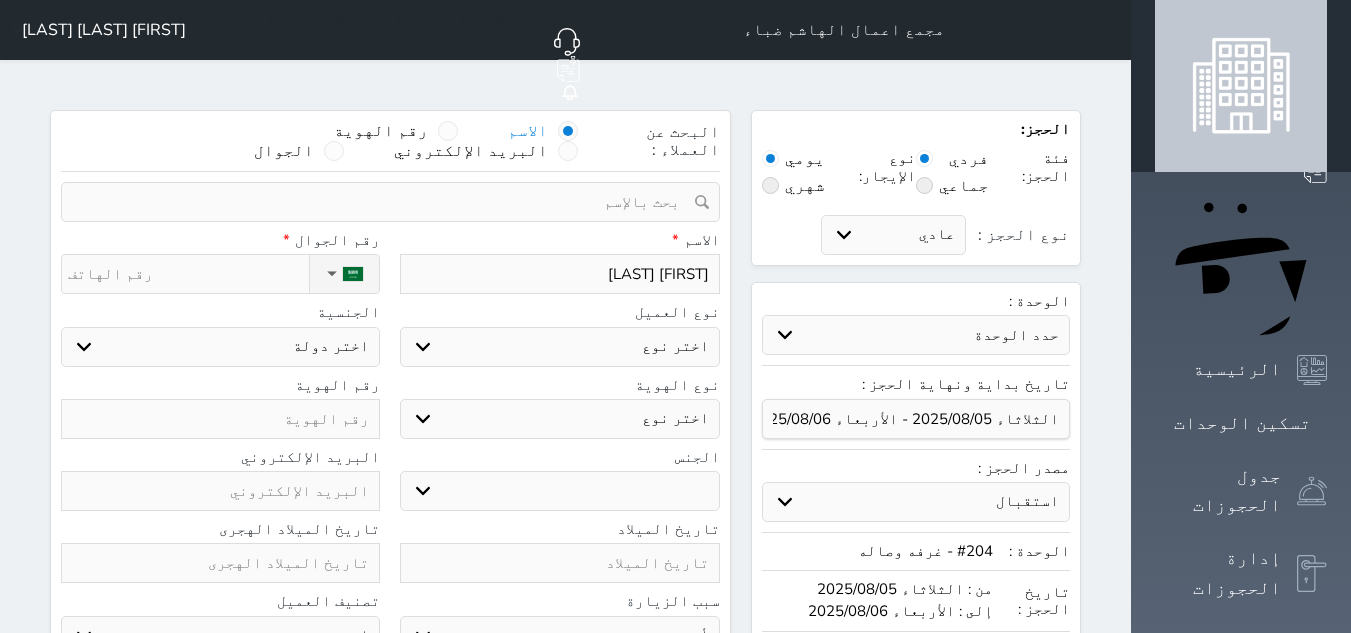 select 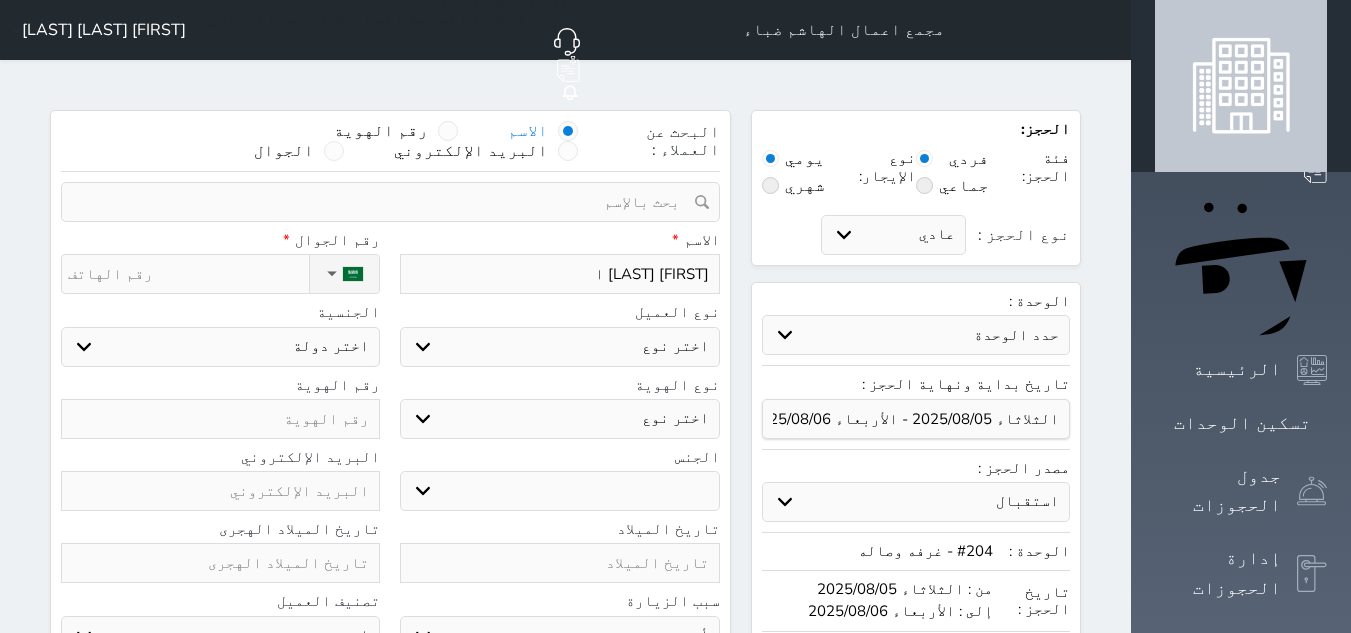 type on "[FIRST] [LAST] [LAST]" 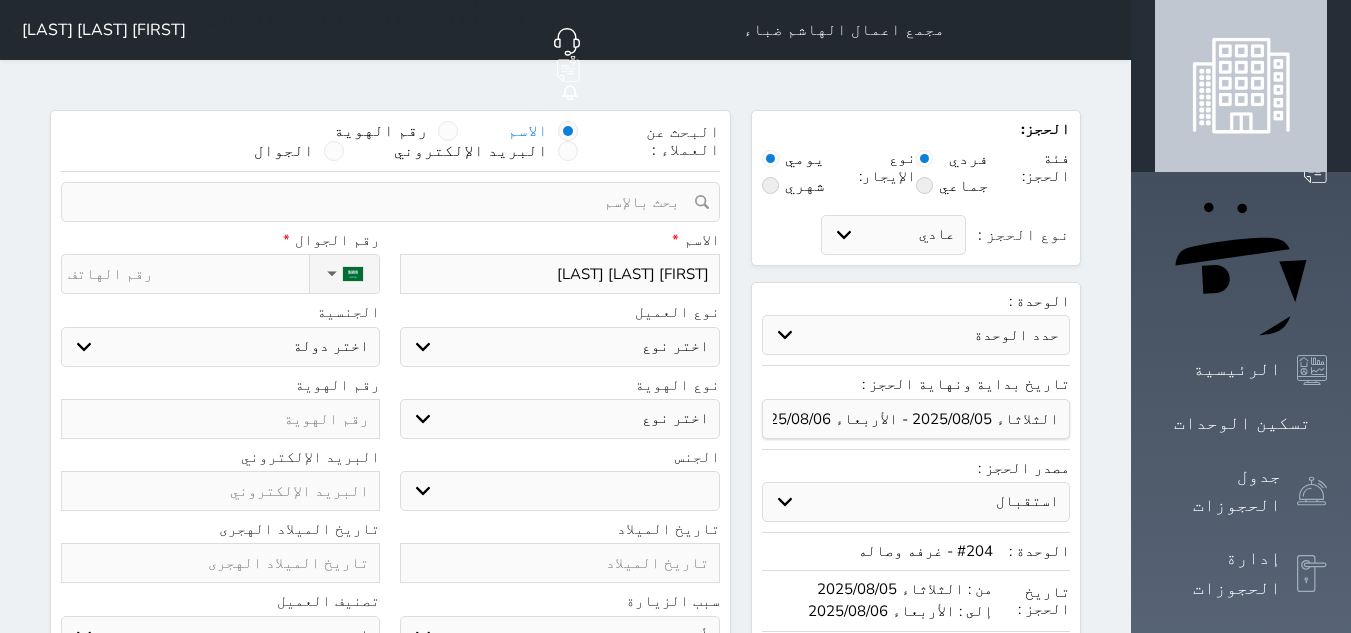 type on "[FIRST] [LAST] [LAST]" 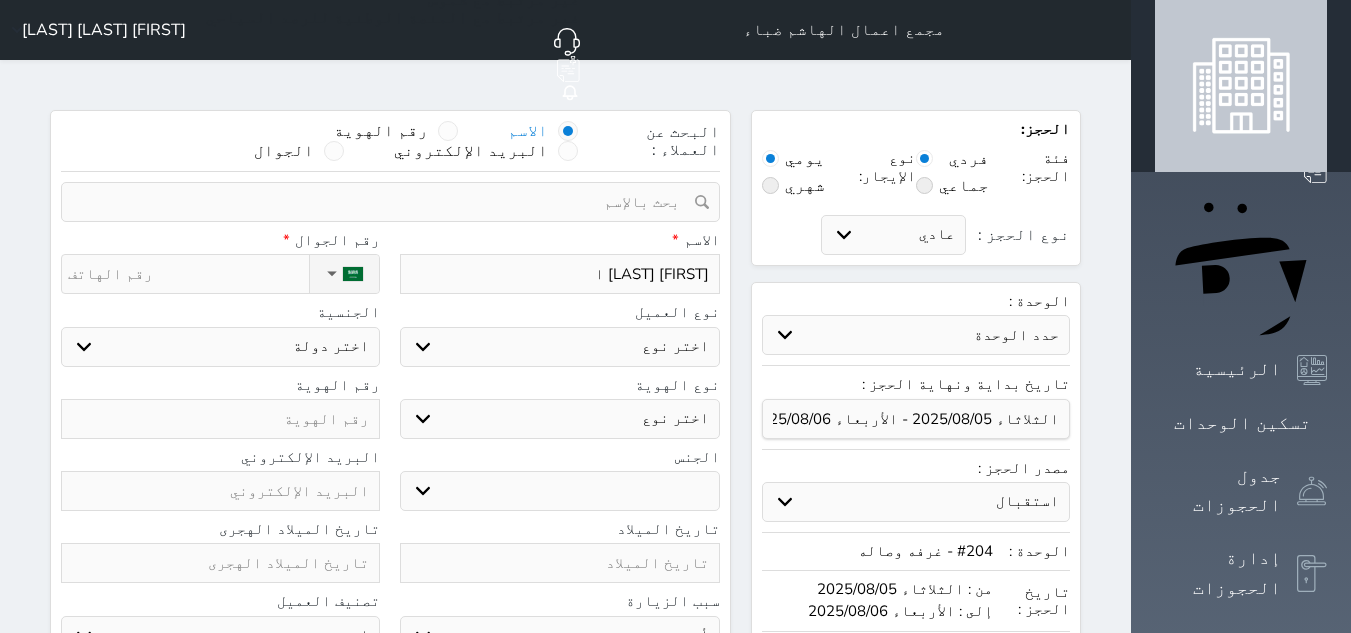 type on "[FIRST] [LAST] ا" 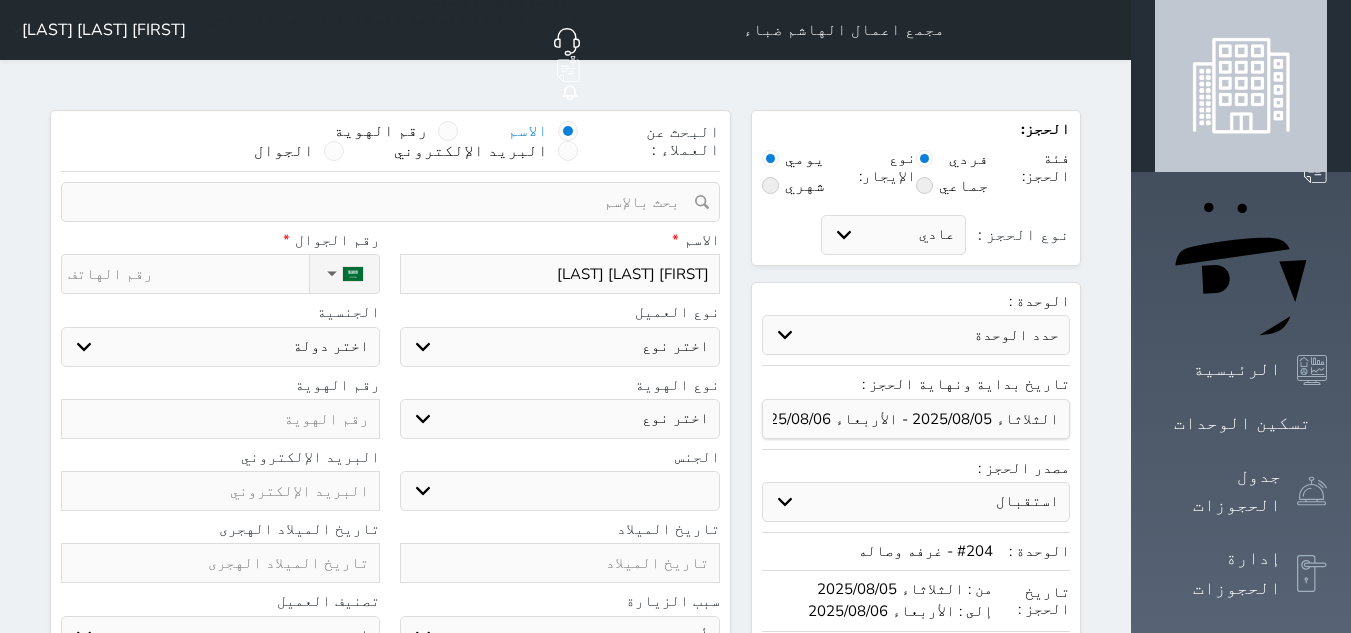 type on "[FIRST] [LAST] [LAST]" 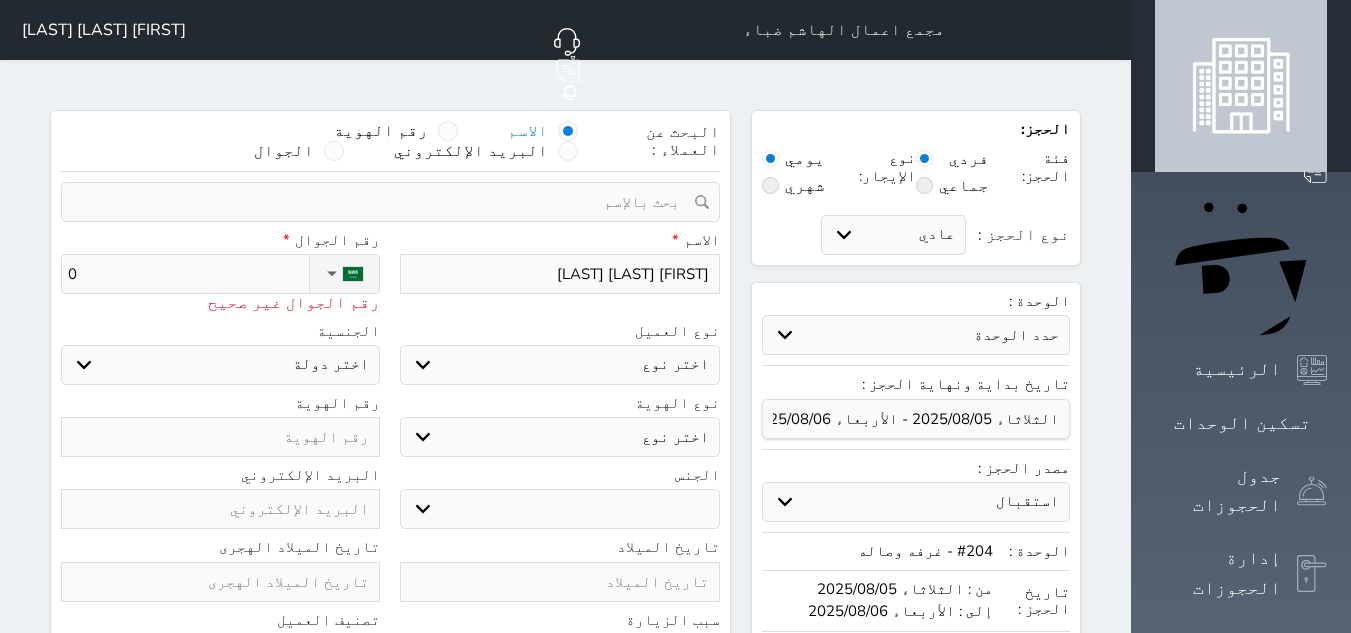 type on "05" 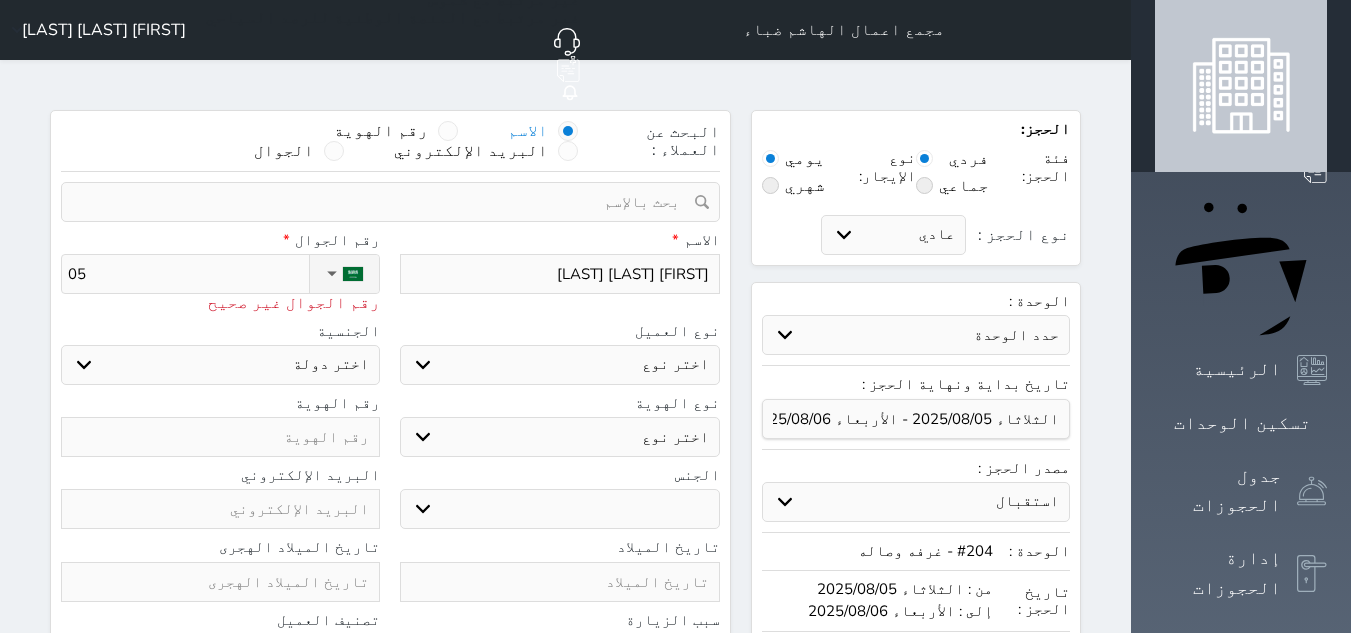 select 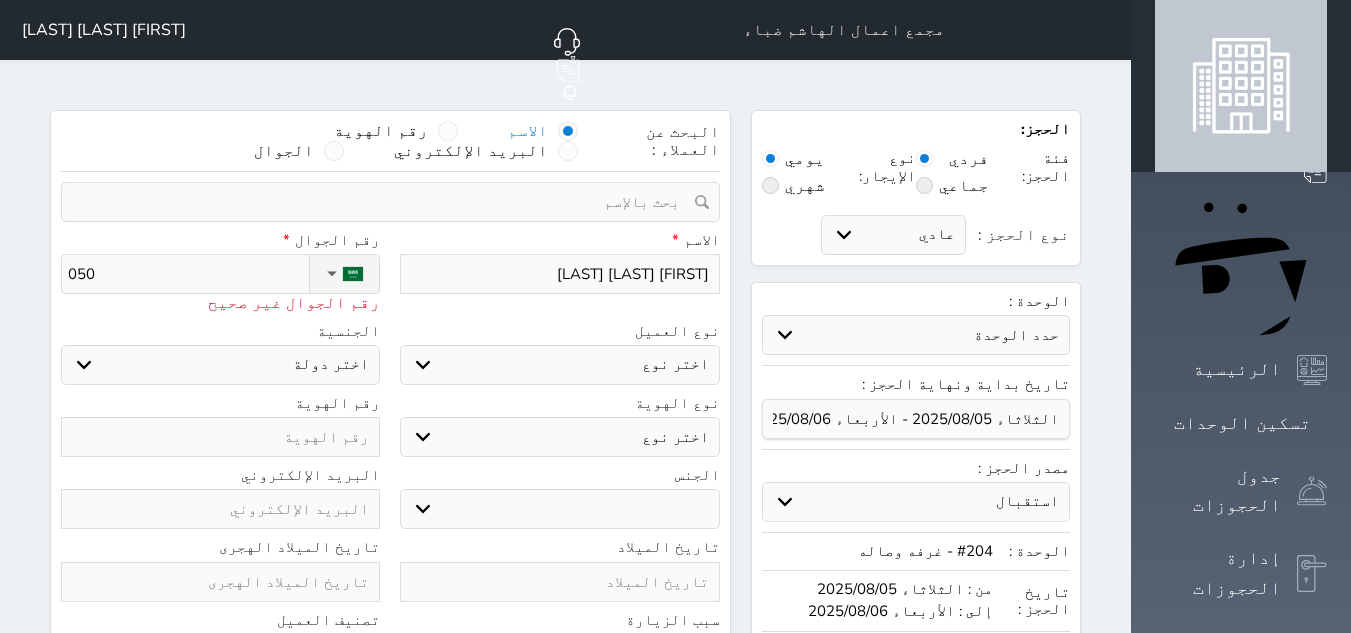 type on "0508" 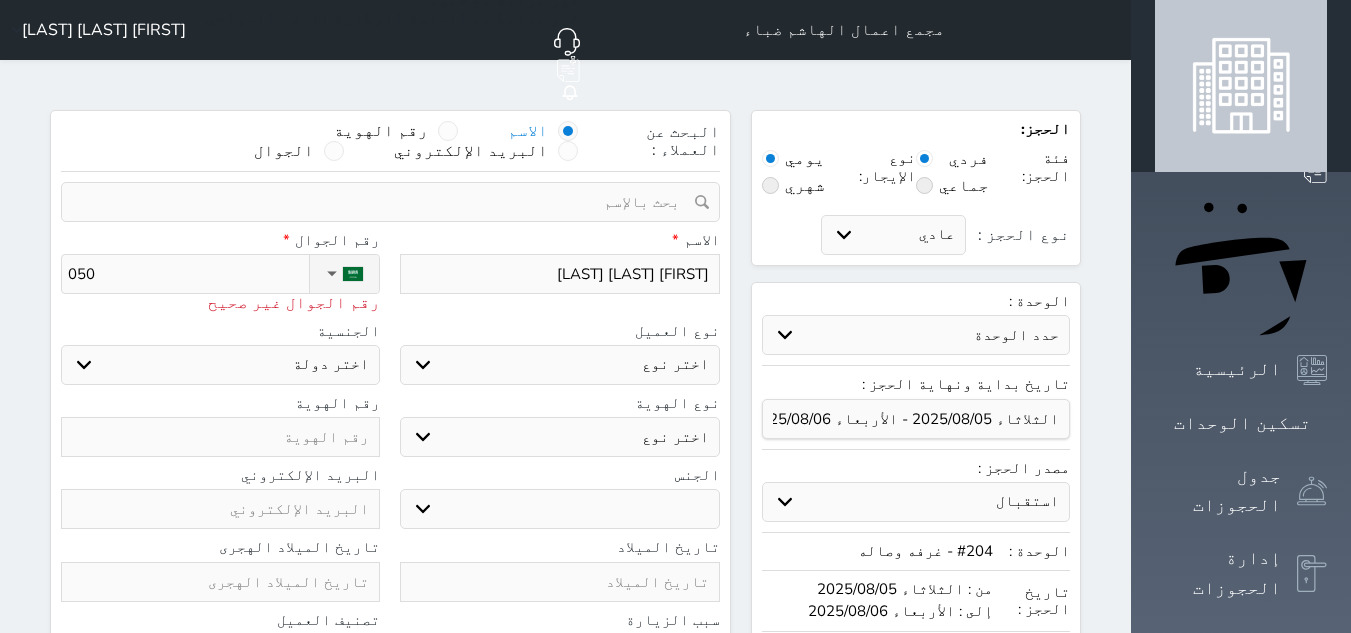 select 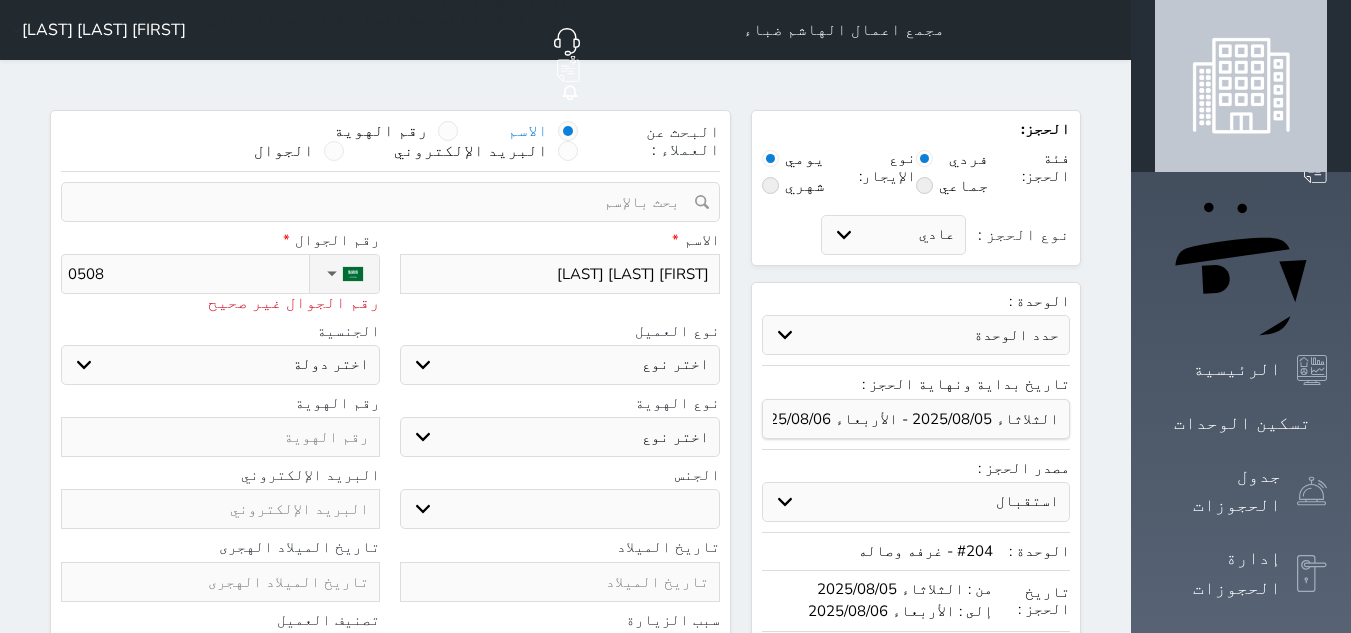 type on "[PHONE]" 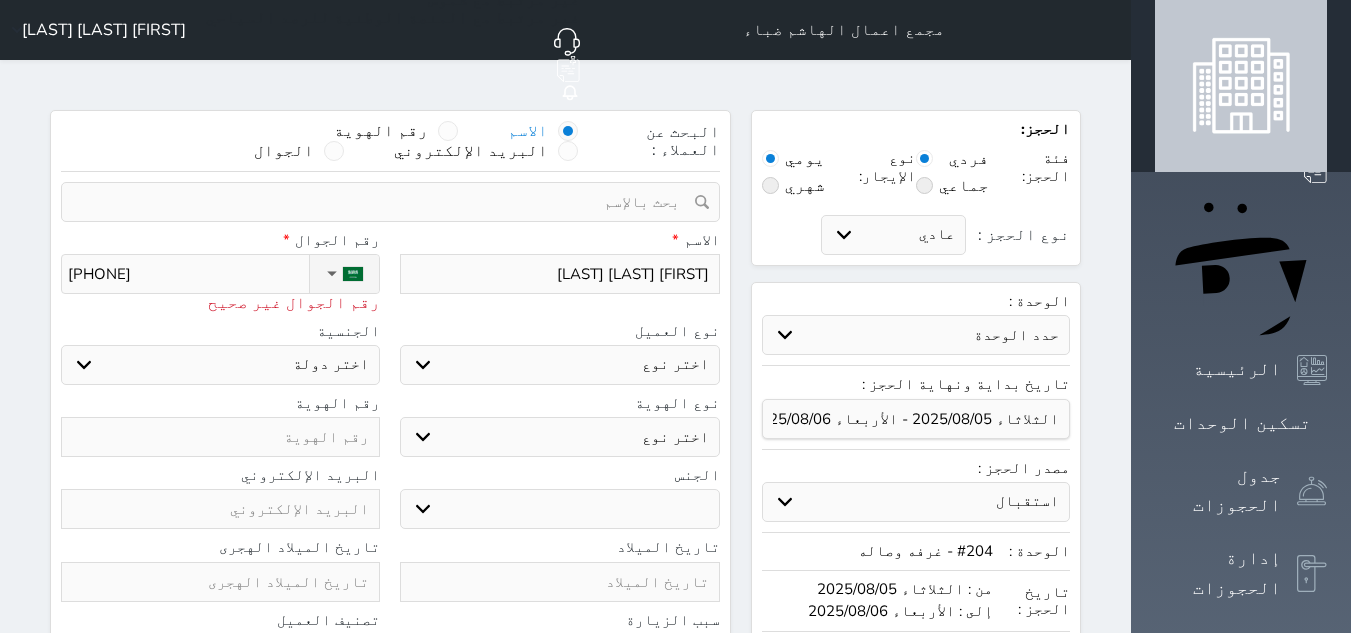 type on "[PHONE]" 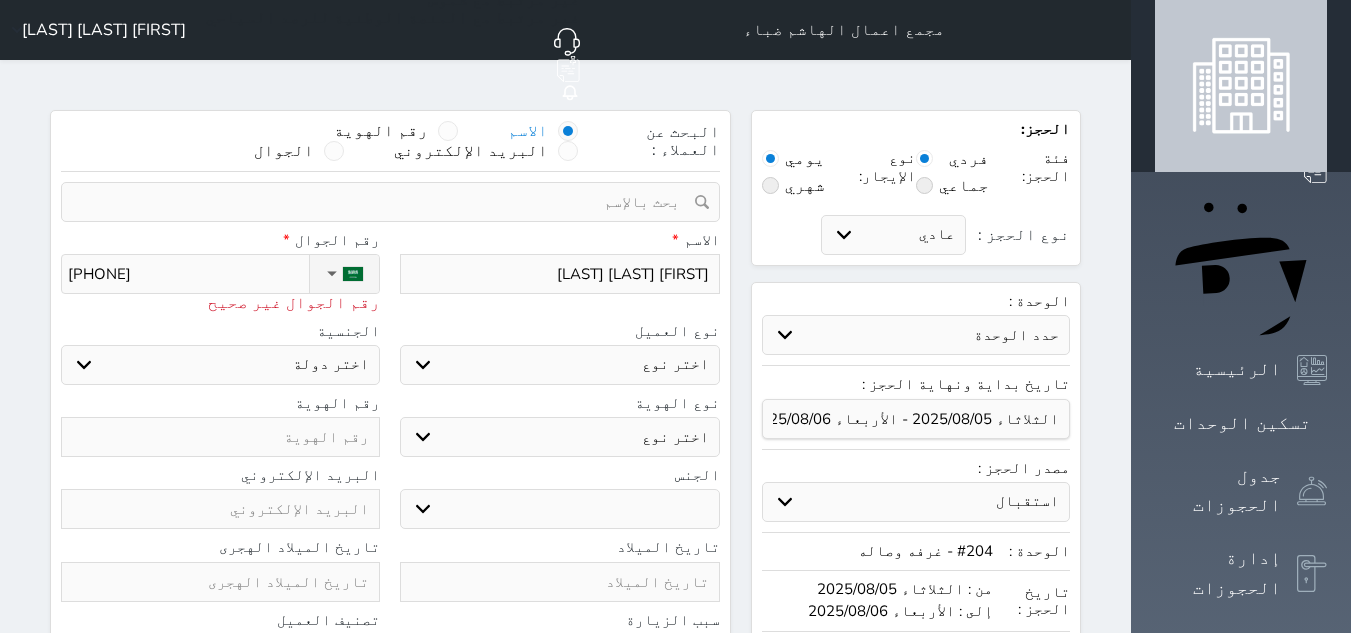 type on "[PHONE]" 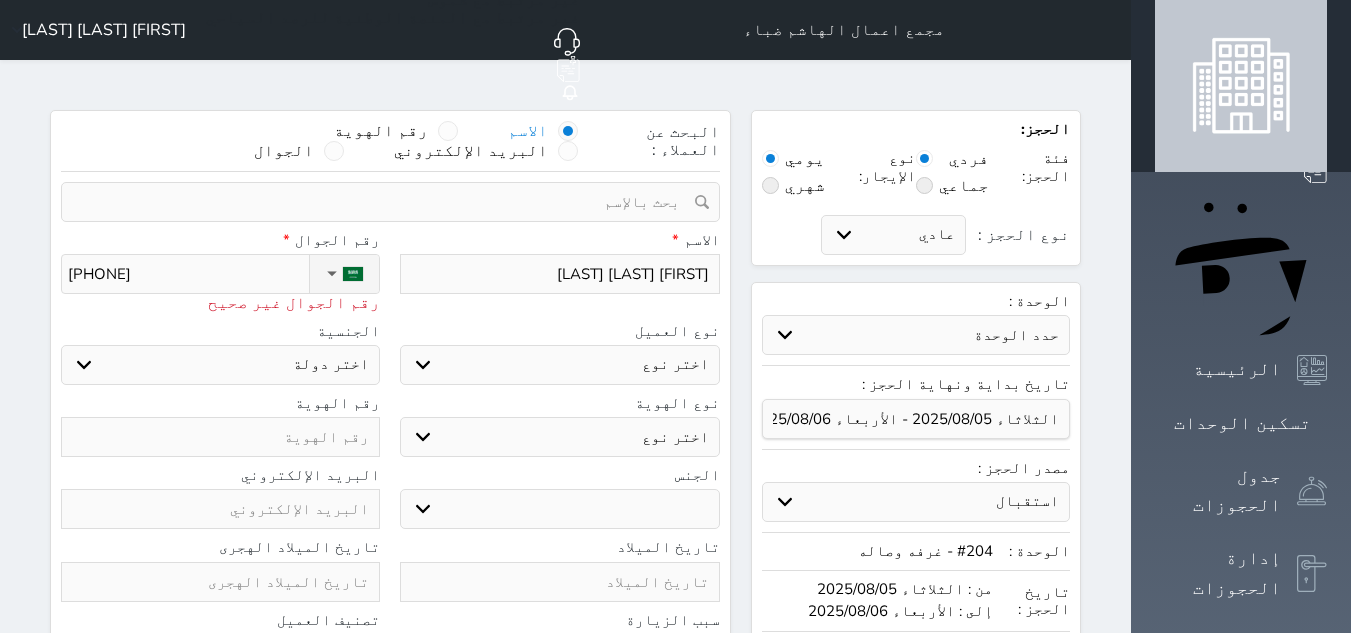 select 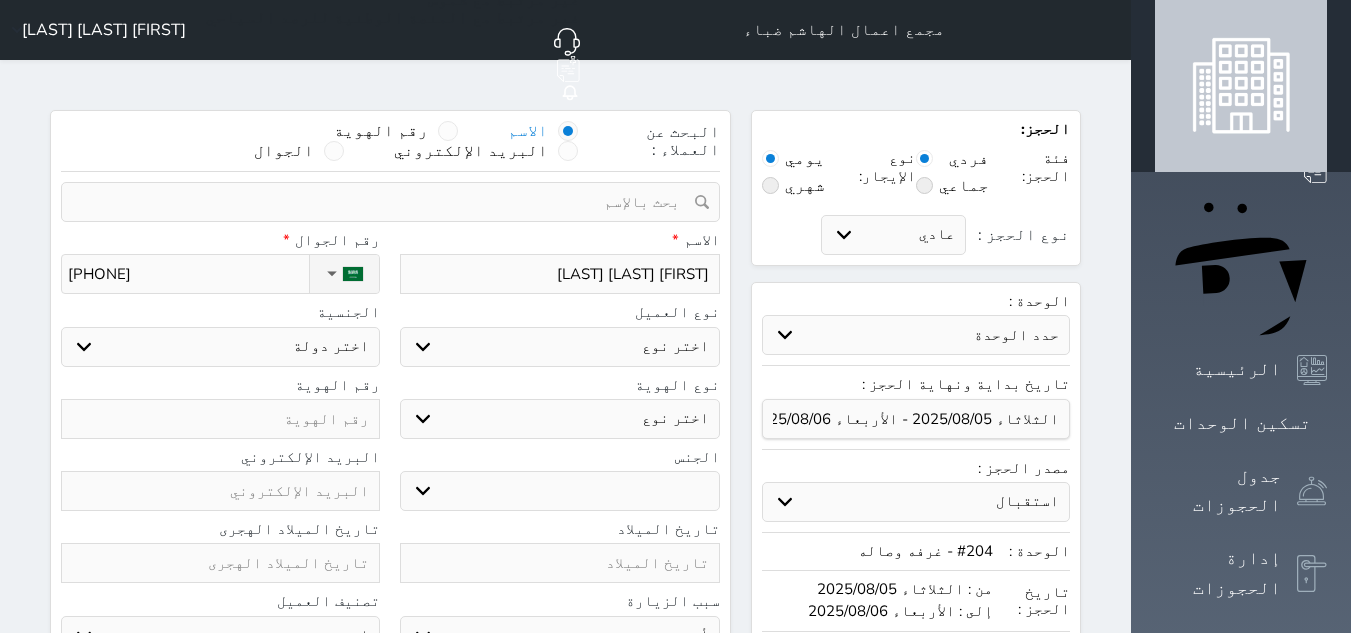 type on "[PHONE]" 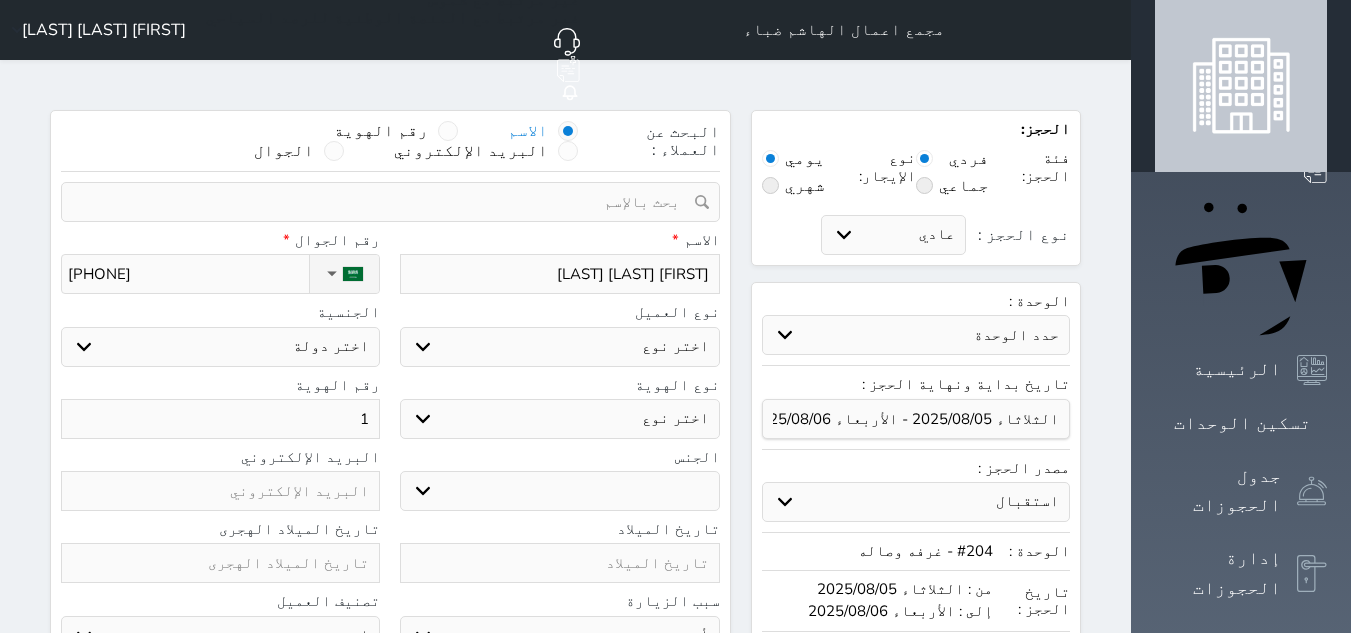 select 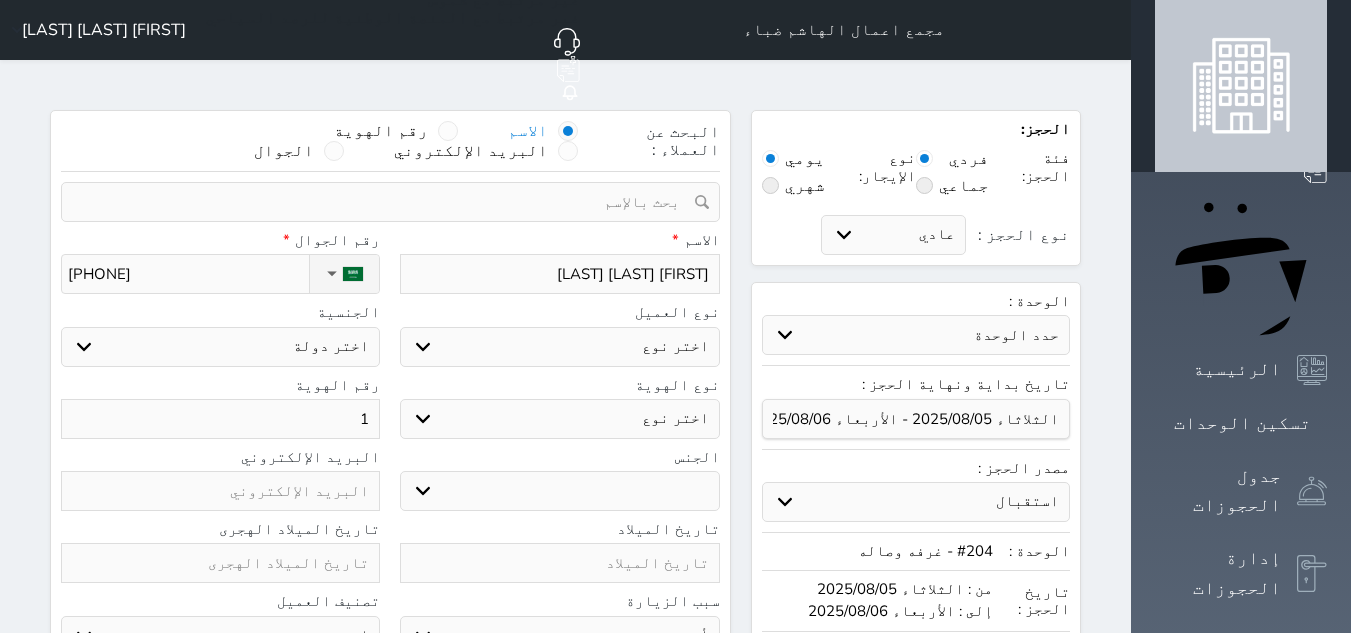 select 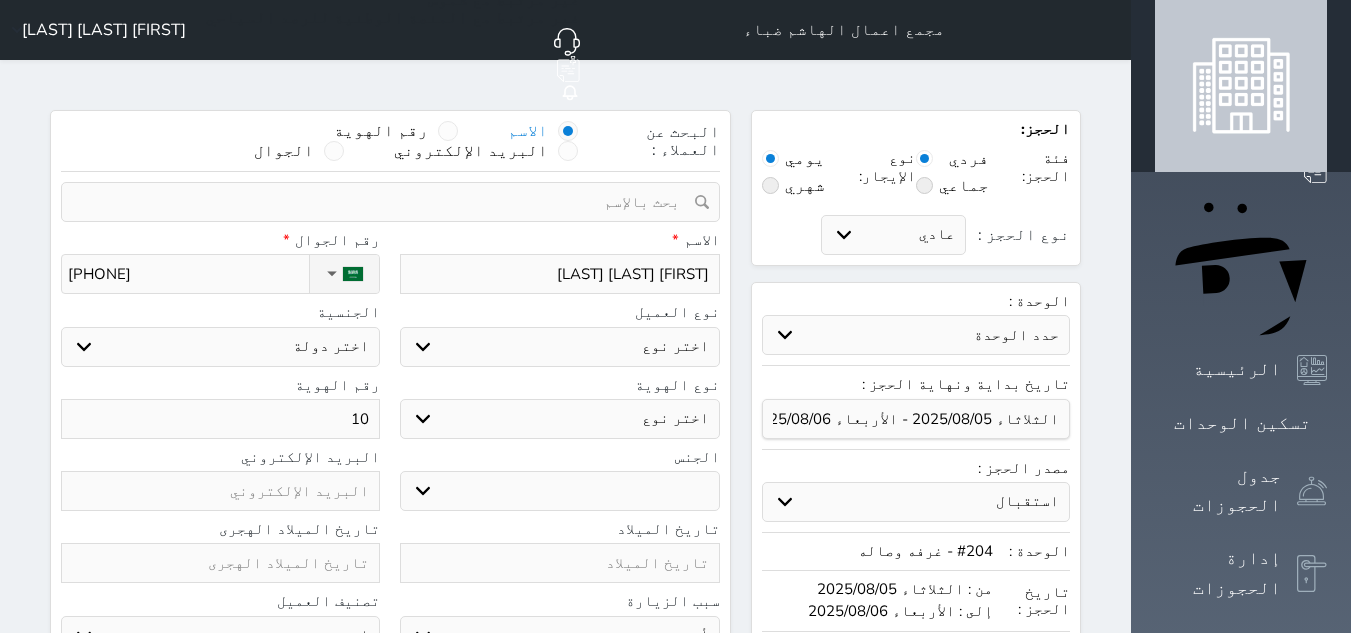 select 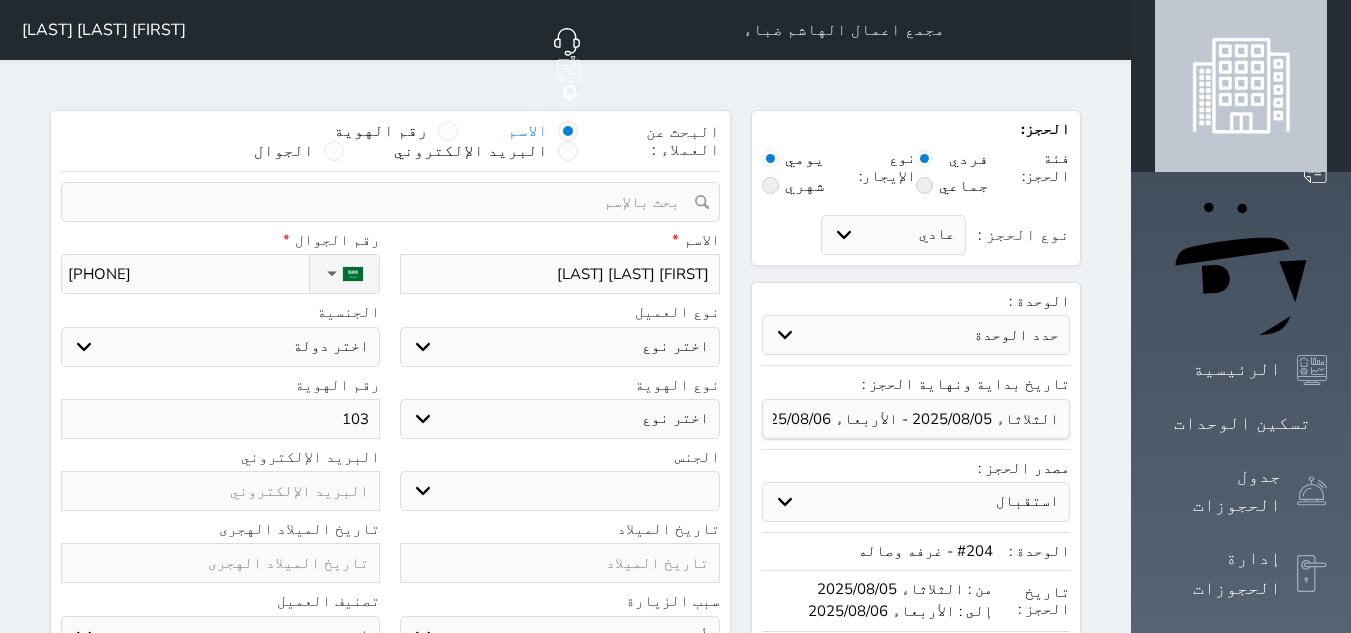 select 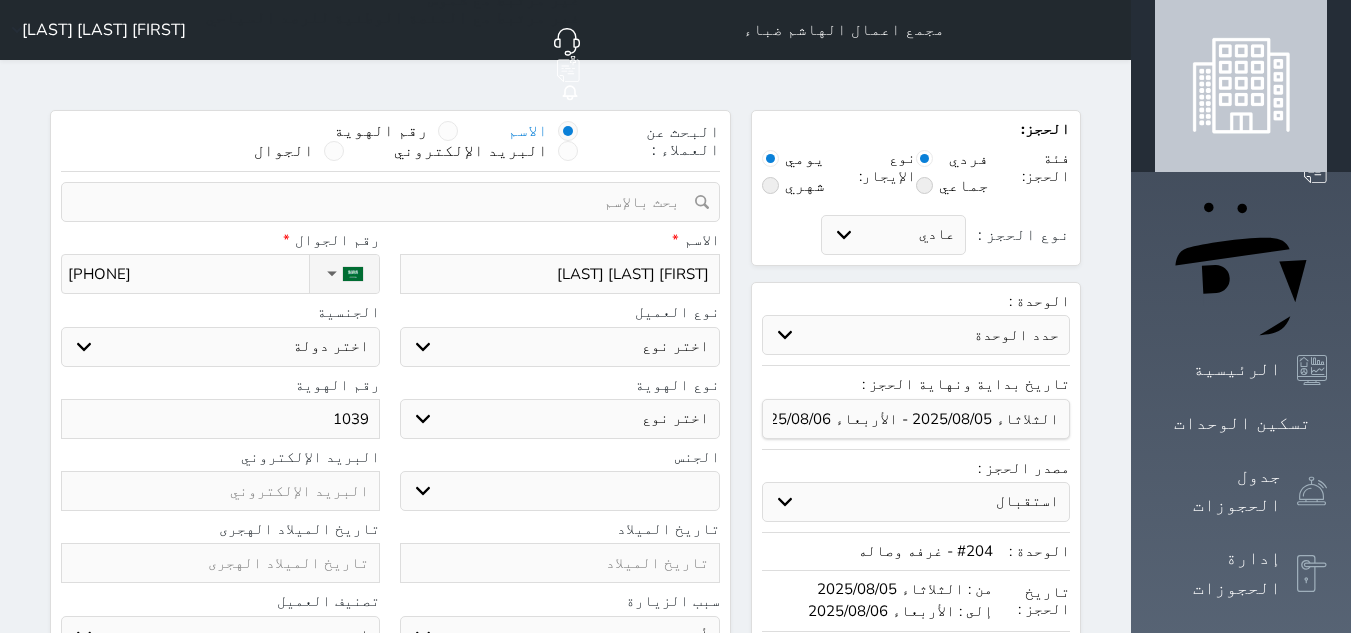 select 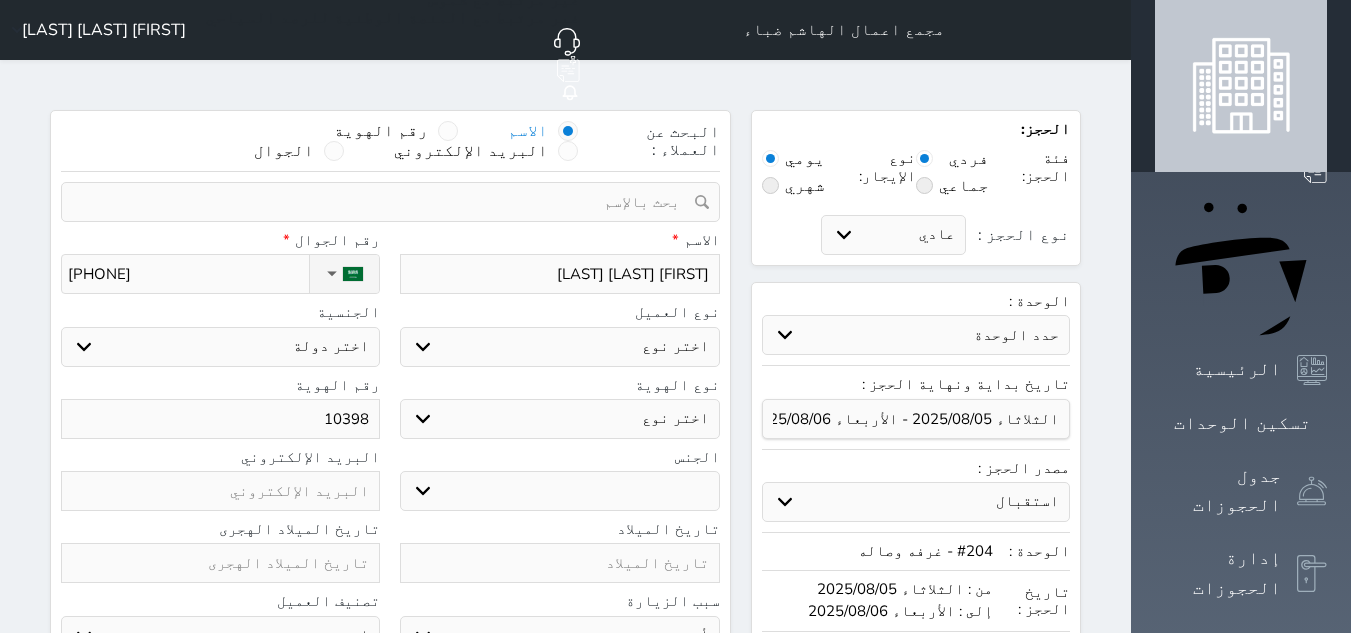 type 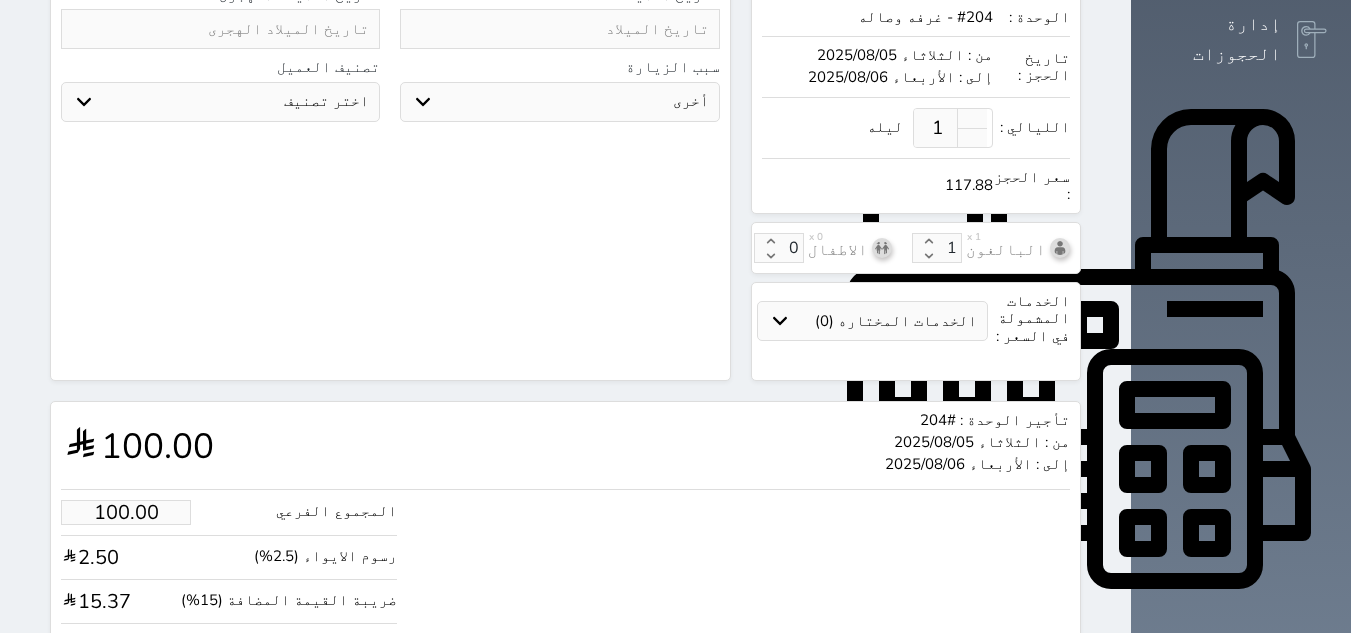 scroll, scrollTop: 594, scrollLeft: 0, axis: vertical 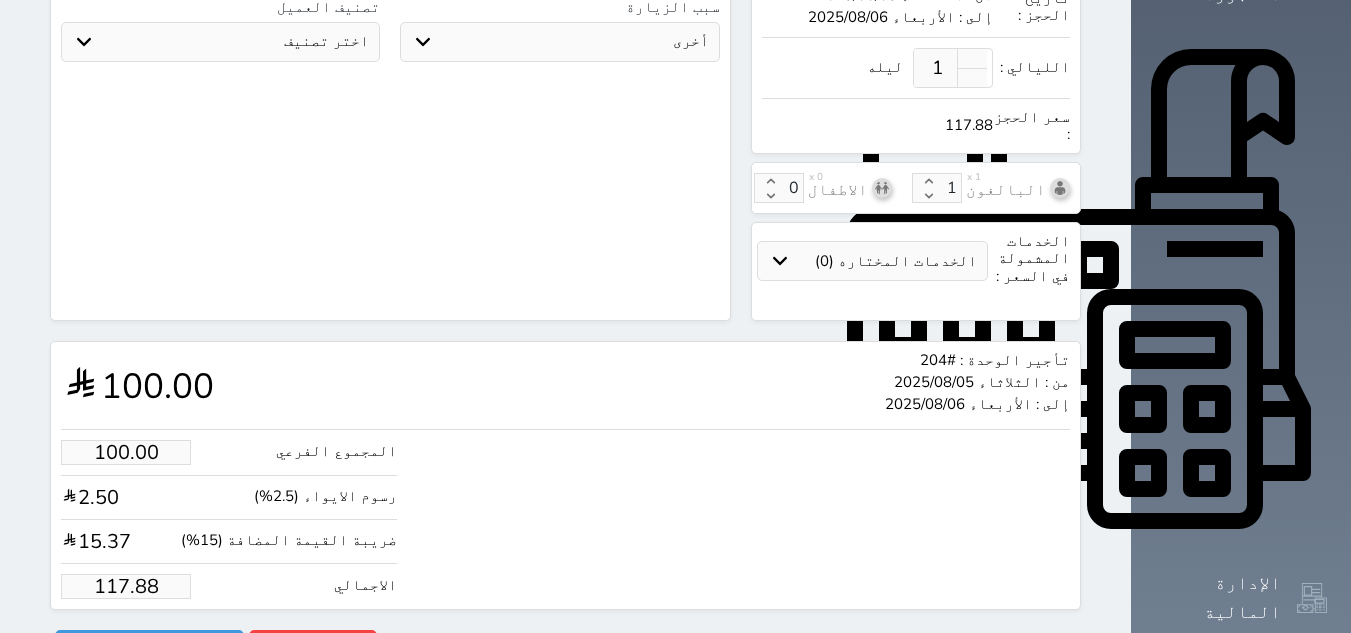click on "117.88" at bounding box center [126, 586] 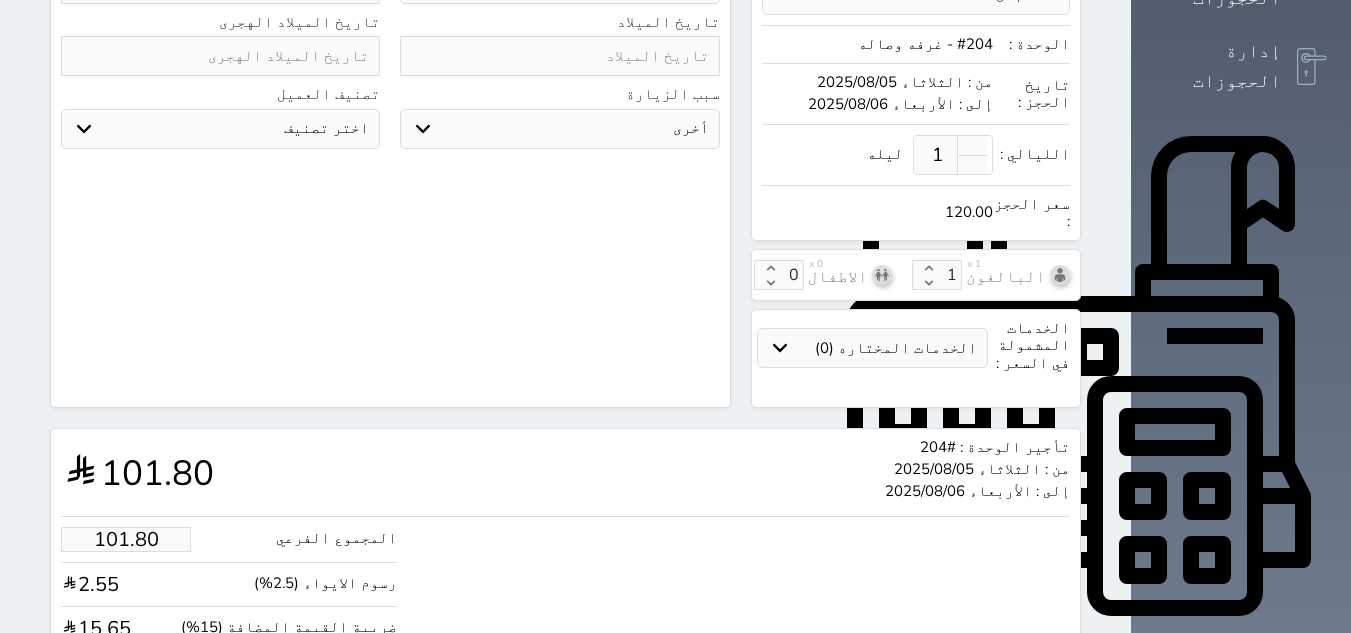 scroll, scrollTop: 594, scrollLeft: 0, axis: vertical 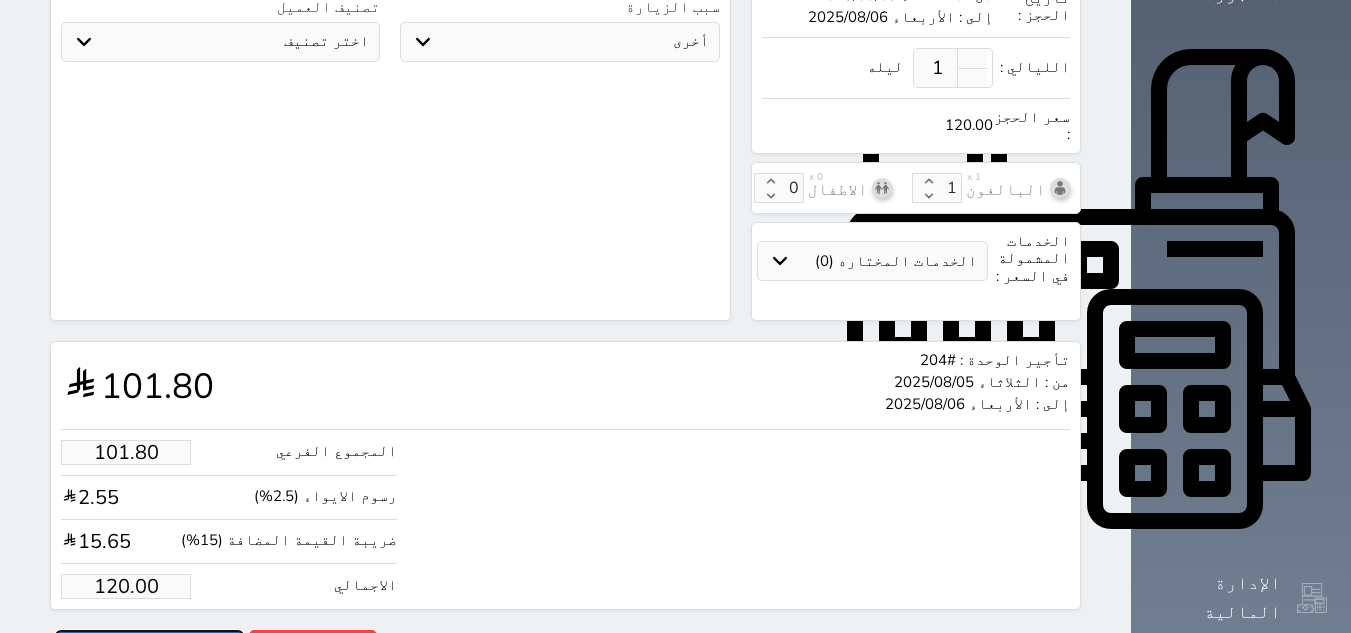 click on "حجز" at bounding box center [149, 647] 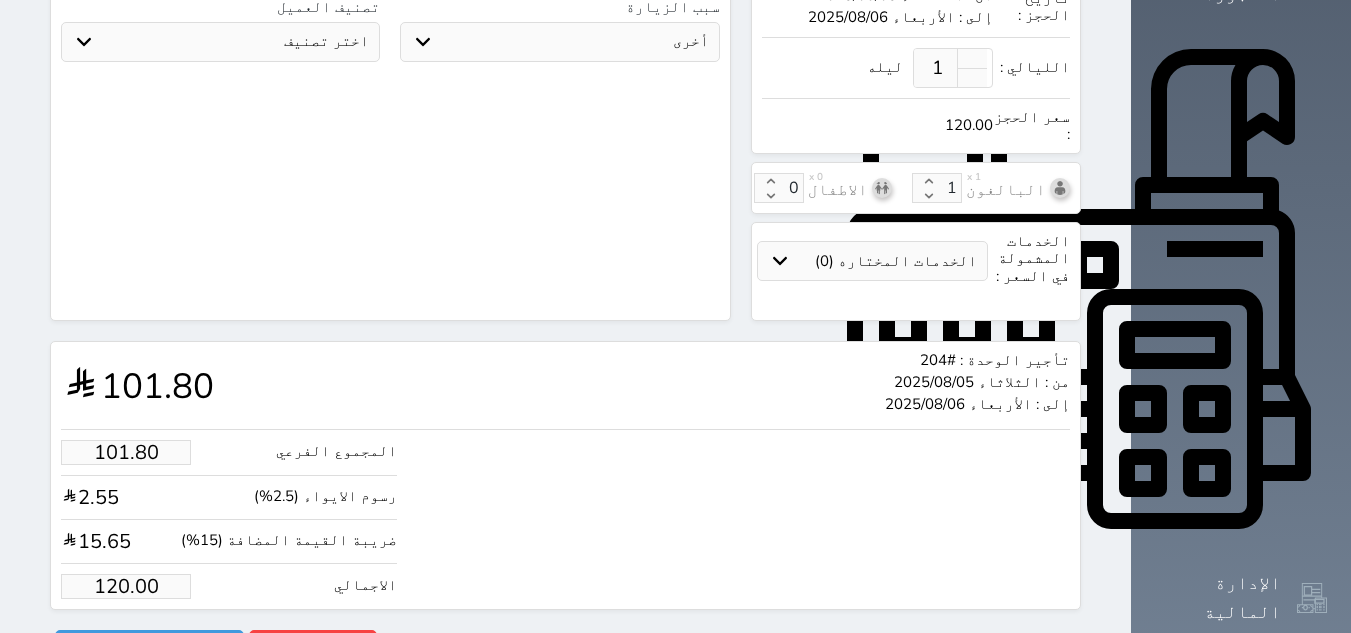 scroll, scrollTop: 470, scrollLeft: 0, axis: vertical 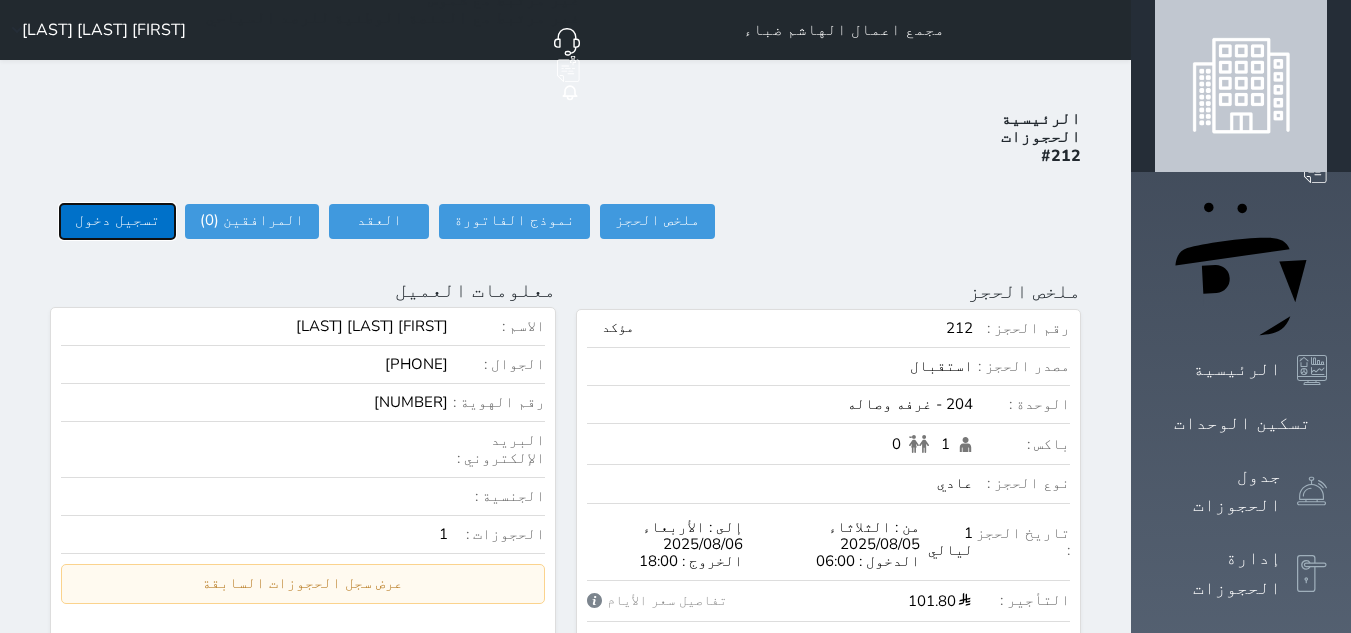 click on "تسجيل دخول" at bounding box center (117, 221) 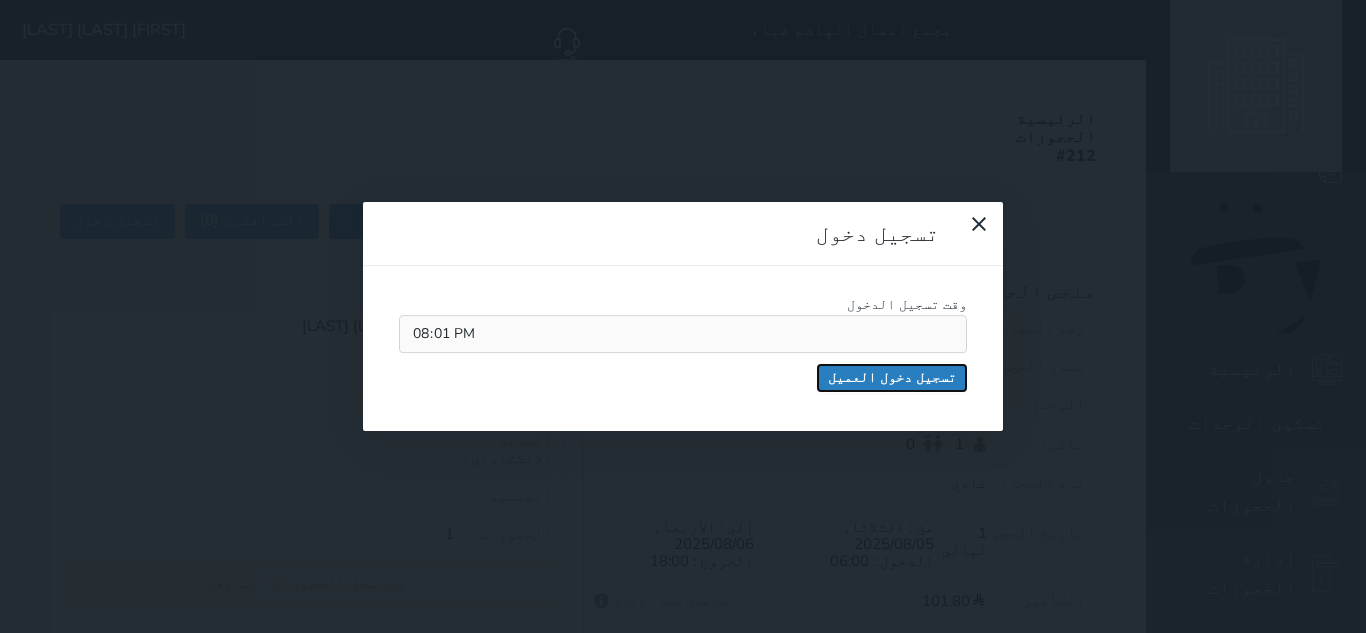 click on "تسجيل دخول العميل" at bounding box center [892, 378] 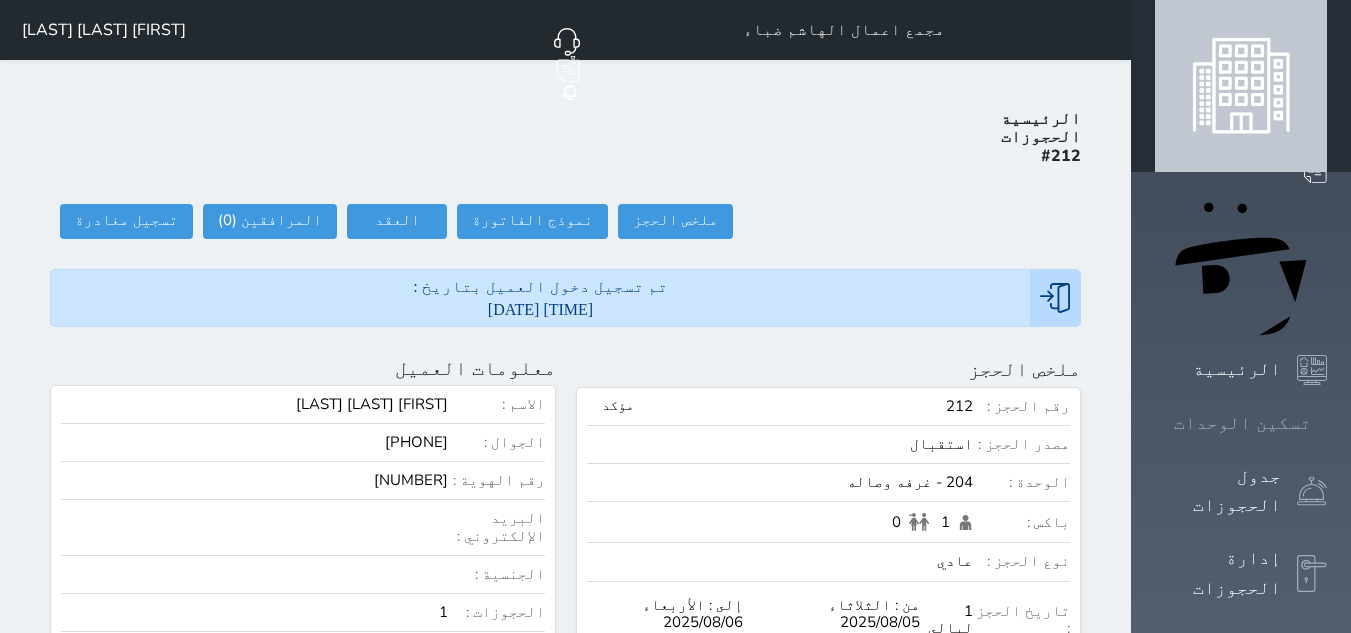 click 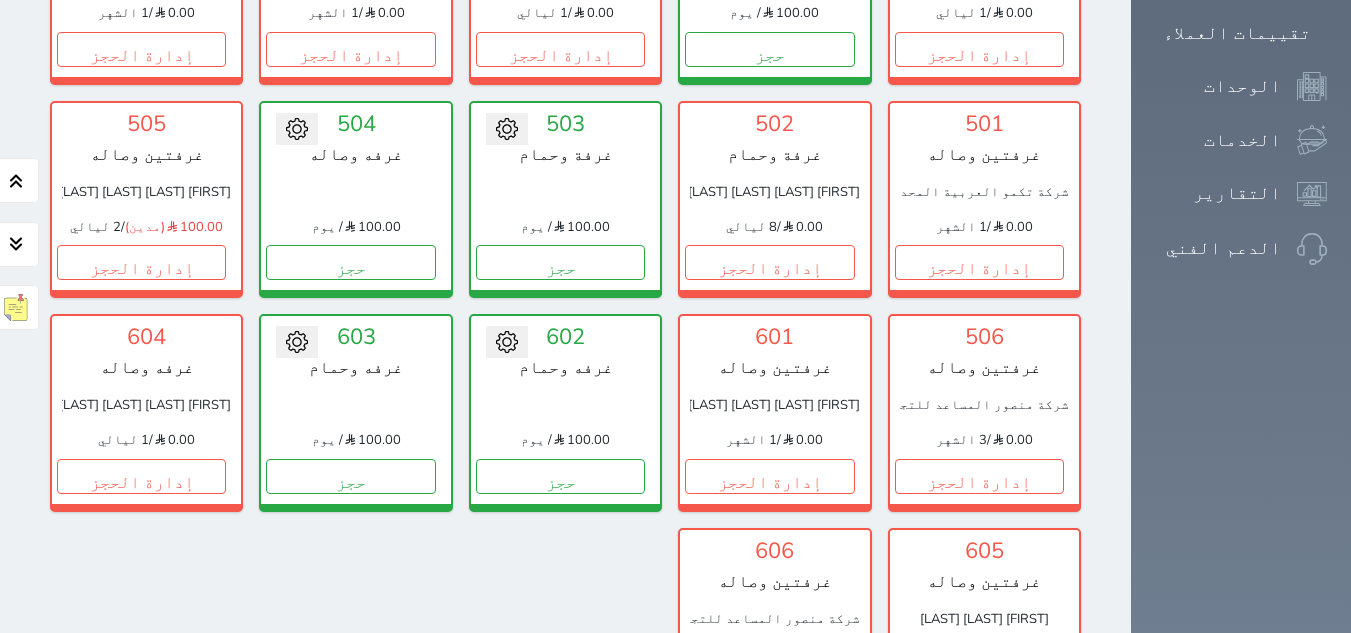 scroll, scrollTop: 1300, scrollLeft: 0, axis: vertical 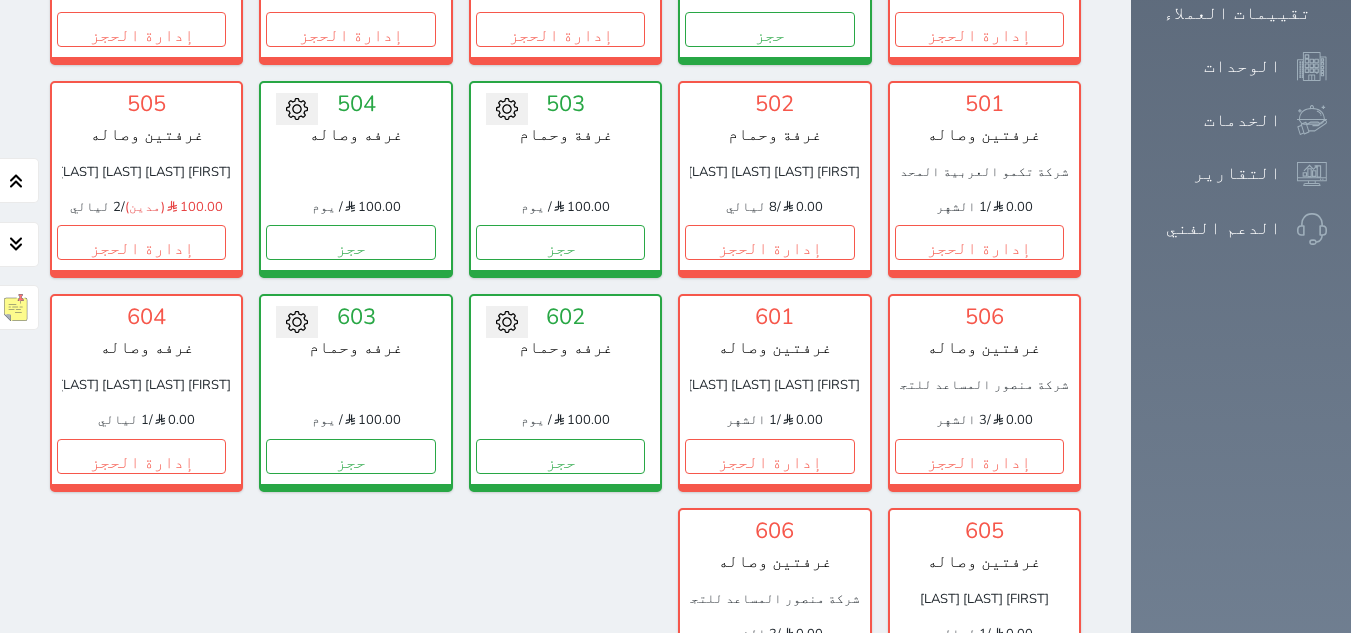 click on "عرض رصيد الصندوق" at bounding box center (304, 787) 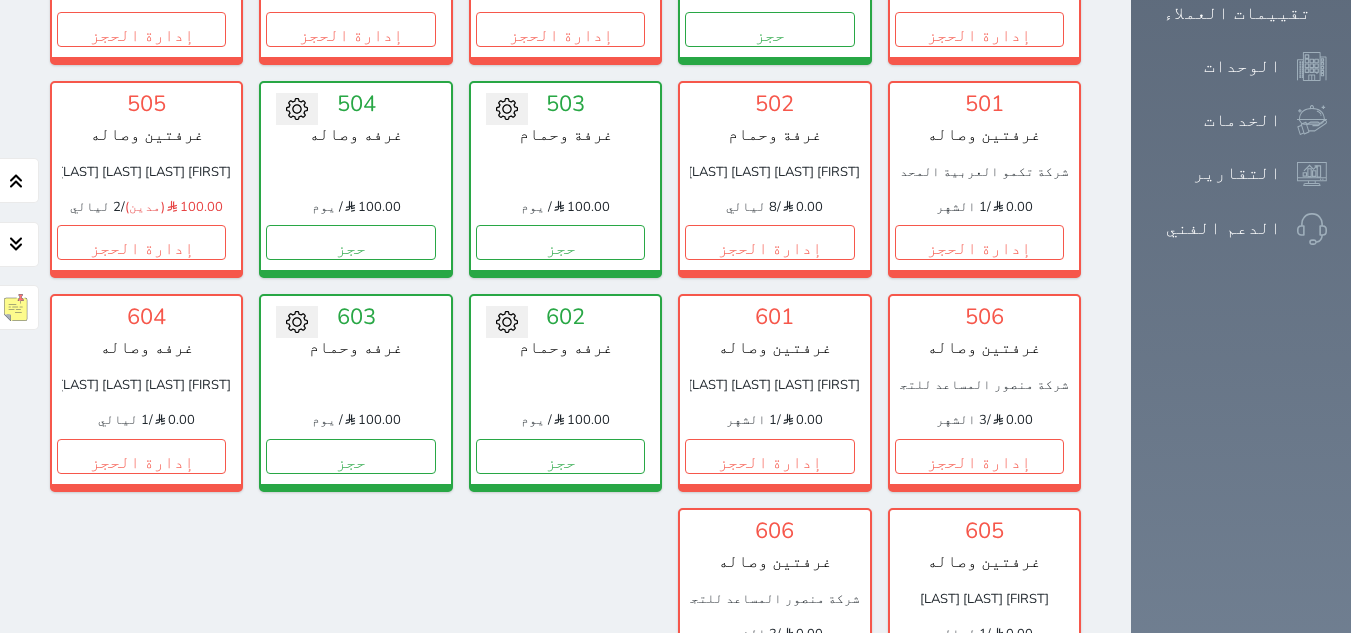 click on "رصيد الصندوق : 0.89" at bounding box center (309, 790) 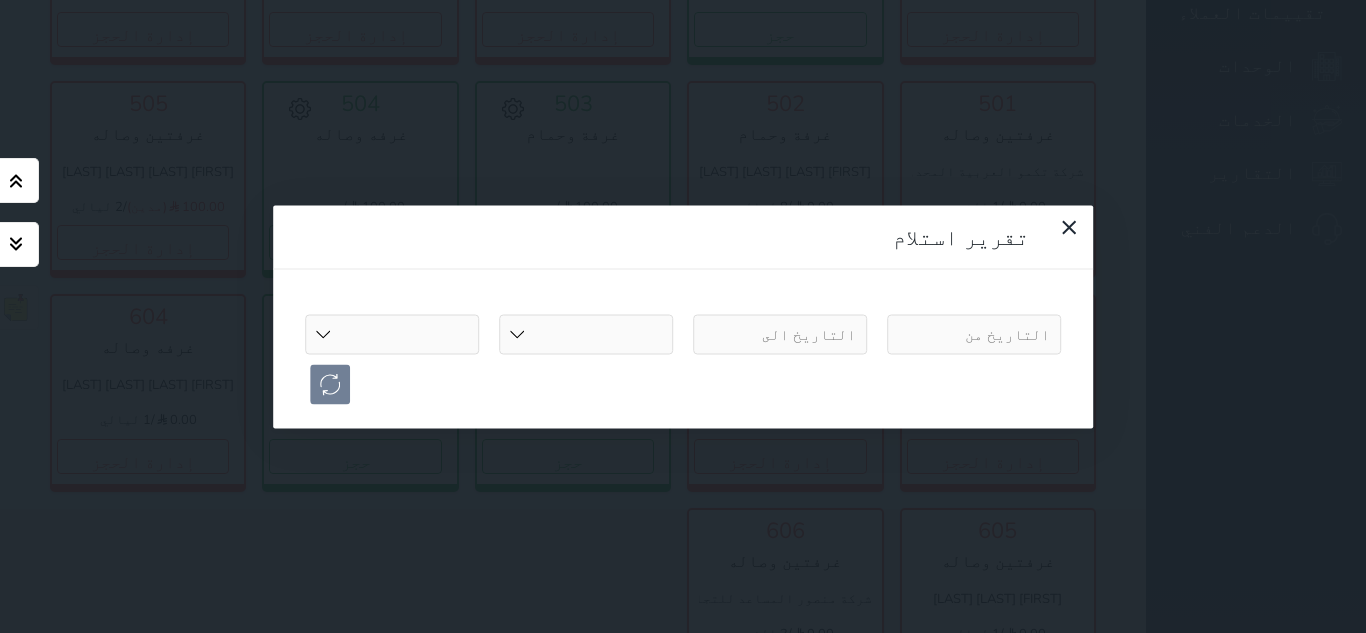 click on "[FIRST] [LAST] [FIRST] [LAST]" at bounding box center [392, 334] 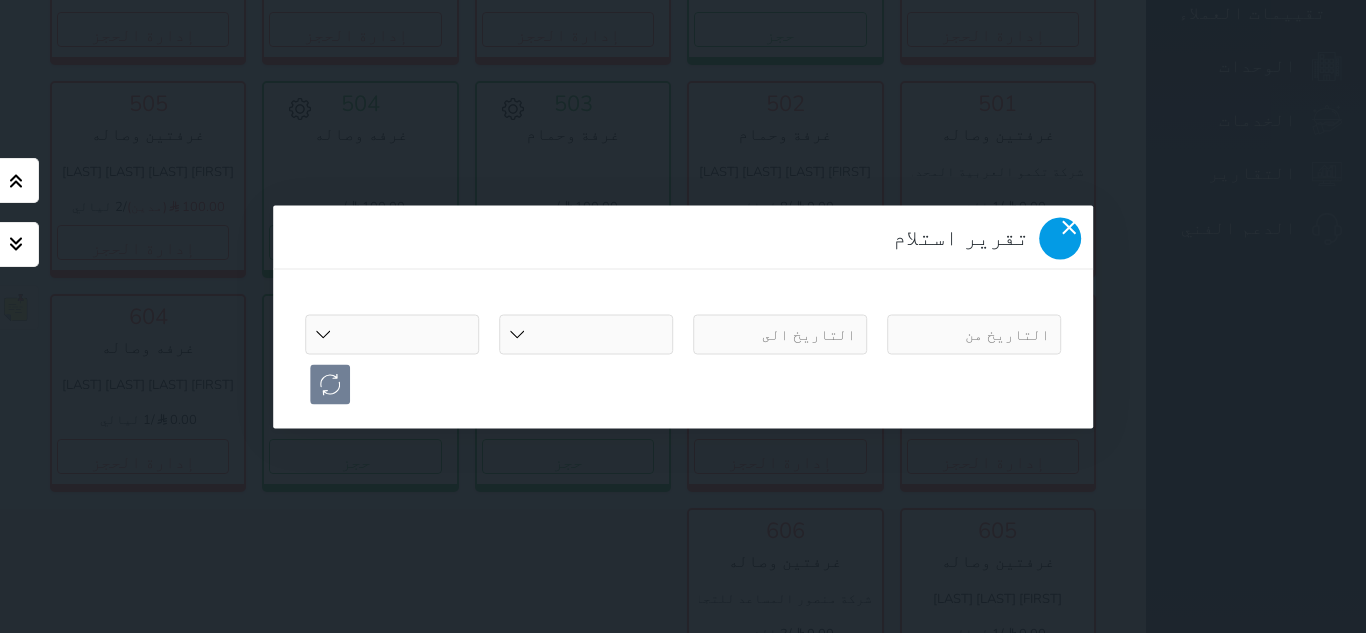 click 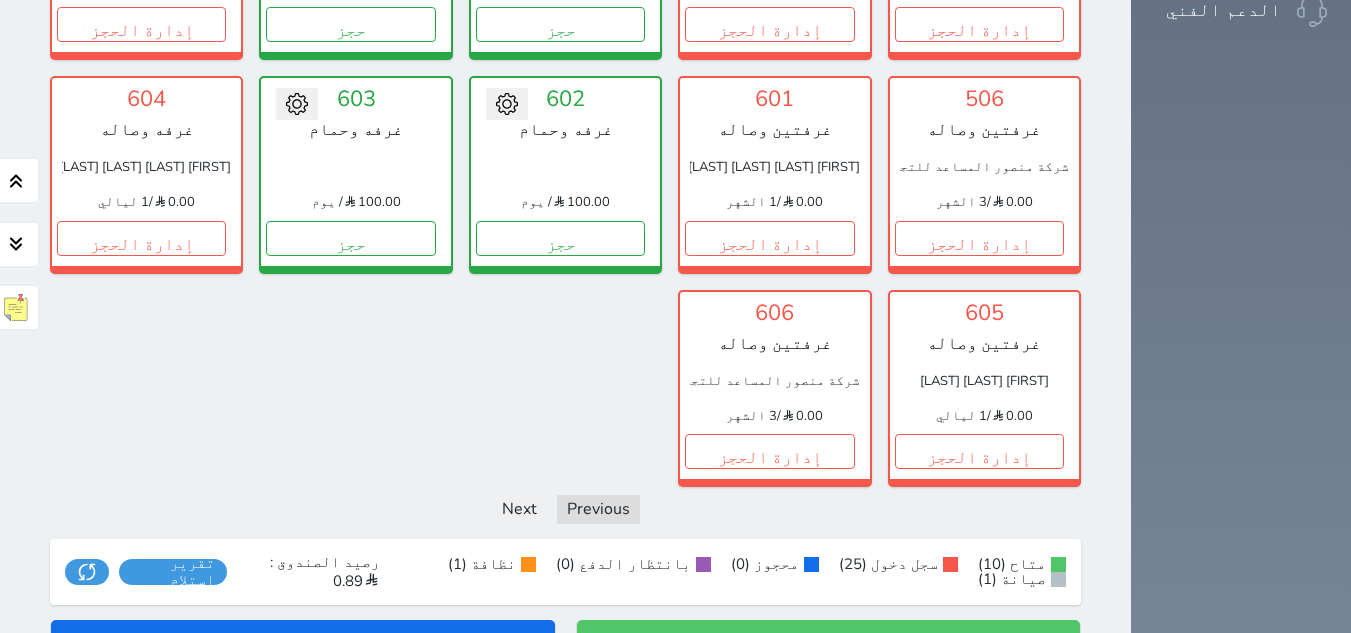 scroll, scrollTop: 1561, scrollLeft: 0, axis: vertical 